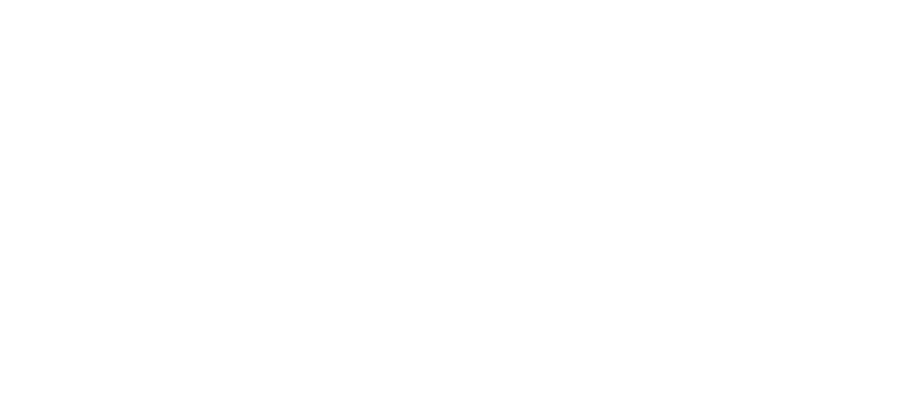 scroll, scrollTop: 0, scrollLeft: 0, axis: both 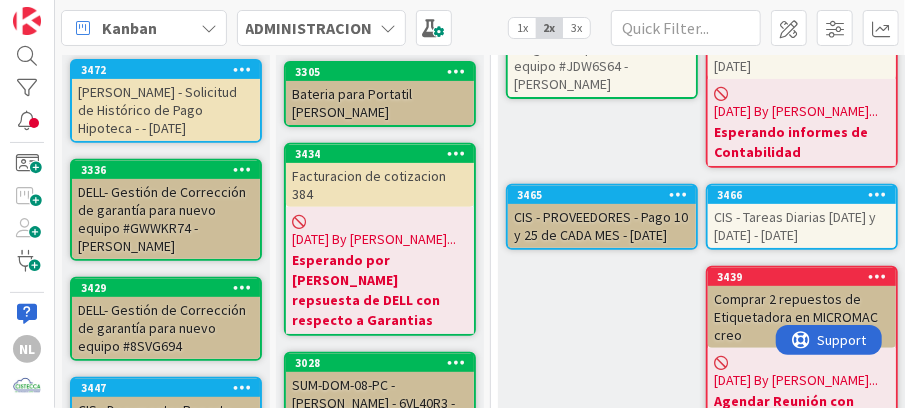 click on "[PERSON_NAME] - Solicitud de Histórico de Pago Hipoteca -  - [DATE]" at bounding box center (166, 110) 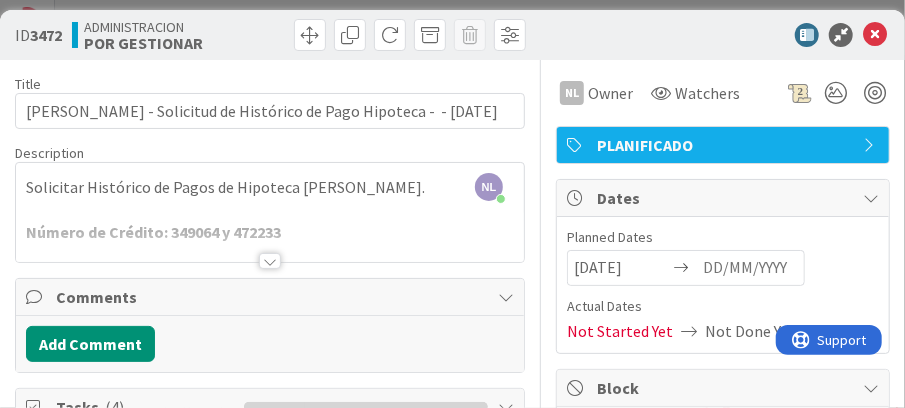 scroll, scrollTop: 66, scrollLeft: 0, axis: vertical 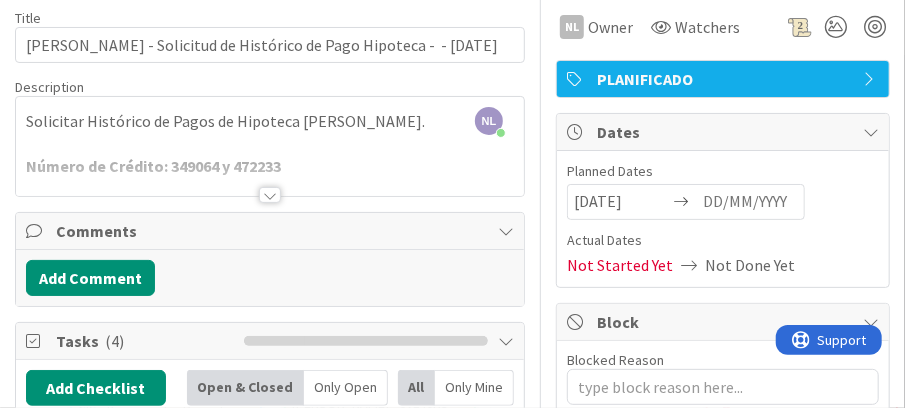 click at bounding box center [270, 195] 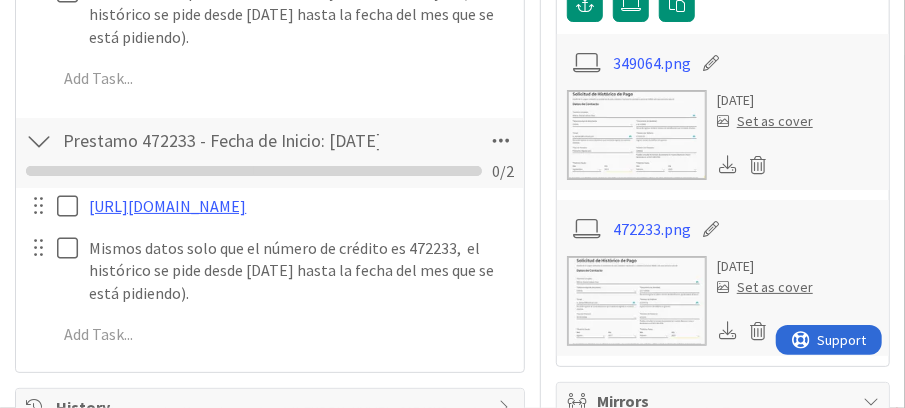 scroll, scrollTop: 800, scrollLeft: 0, axis: vertical 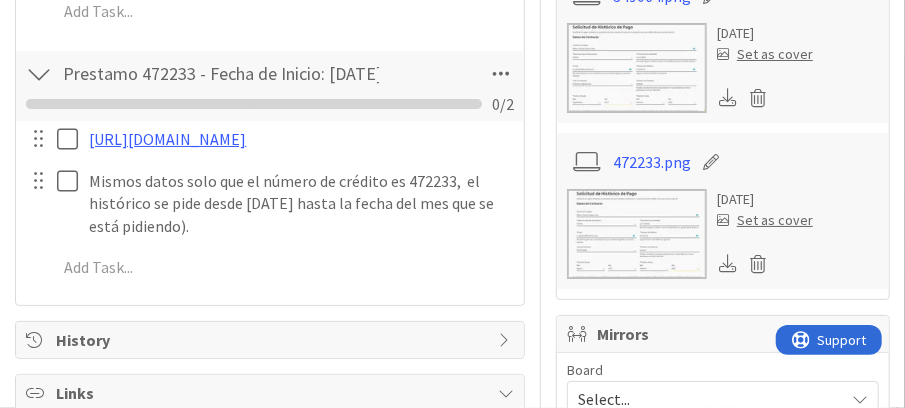 click at bounding box center [637, 68] 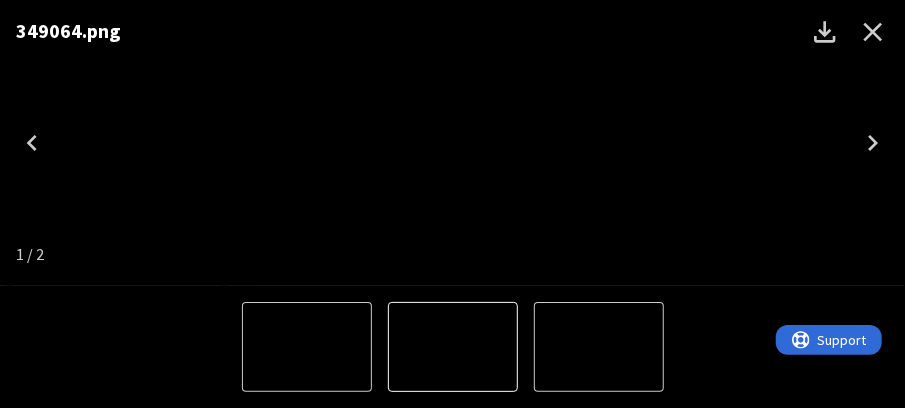click at bounding box center (307, 347) 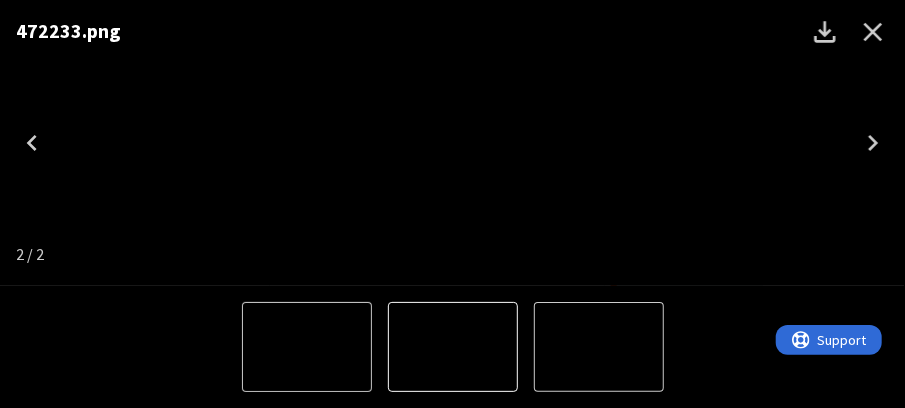 click at bounding box center (453, 347) 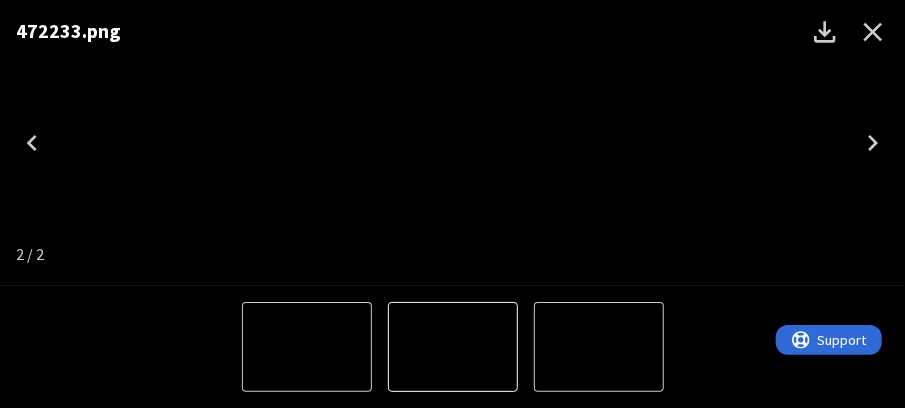 click at bounding box center [453, 347] 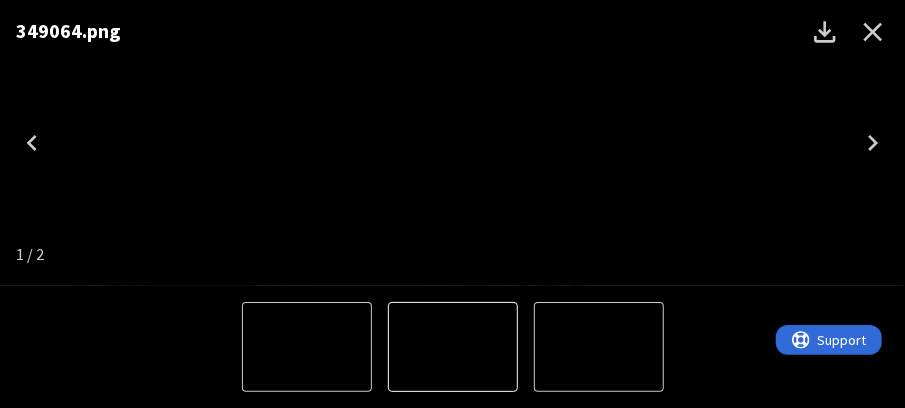 click 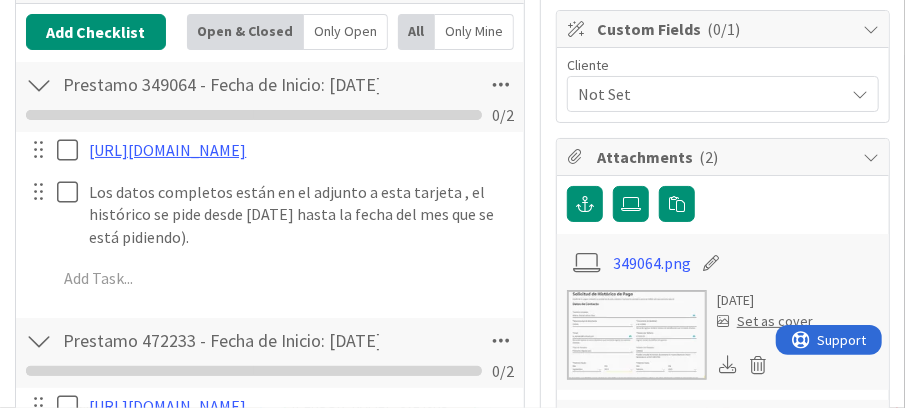 scroll, scrollTop: 466, scrollLeft: 0, axis: vertical 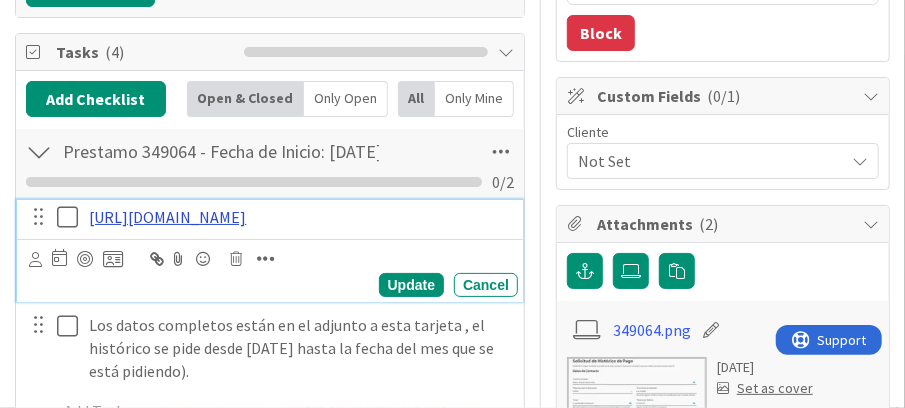 click on "https://www.banistmo.com/wps/portal/banistmo/personas/productos-y-servicios/servicios-digitales/formulario-historico-pago" at bounding box center [167, 217] 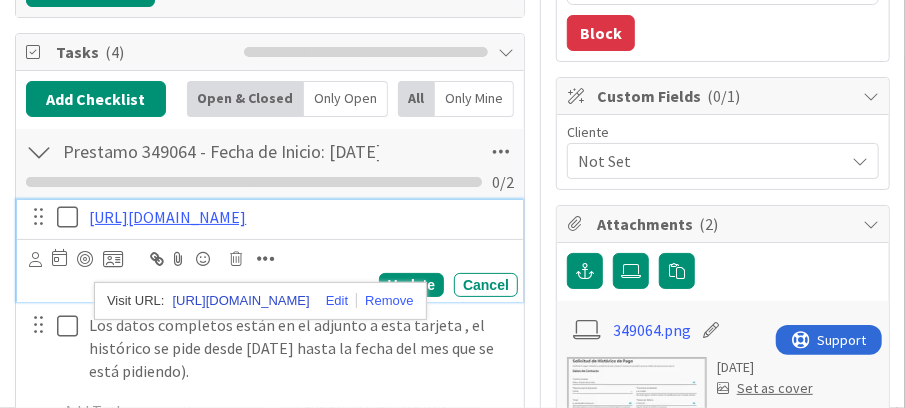 click on "https://www.banistmo.com/wps/portal/banistmo/personas/productos-y-servicios/servicios-digitales/formulario-historico-pago" at bounding box center [241, 301] 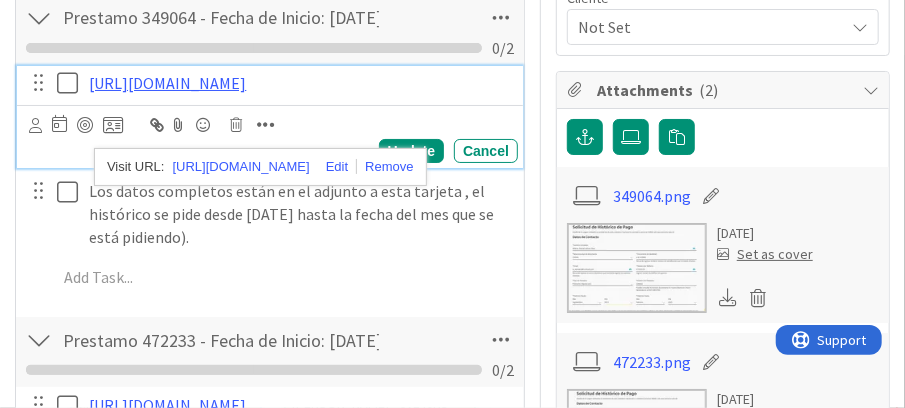 scroll, scrollTop: 733, scrollLeft: 0, axis: vertical 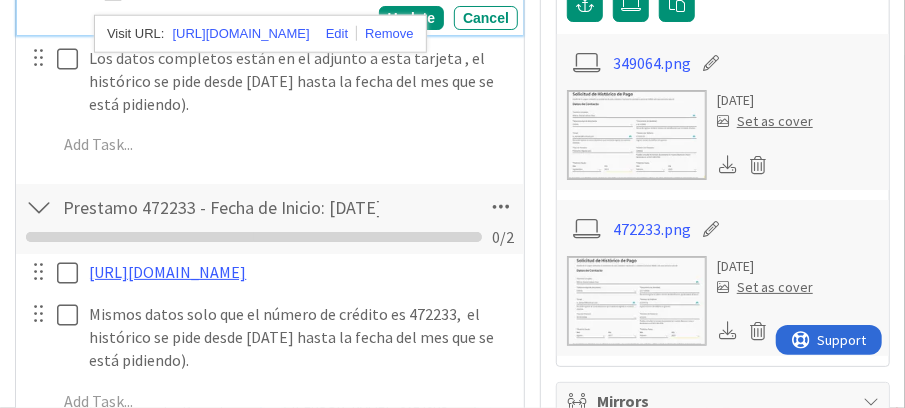 click at bounding box center (637, 135) 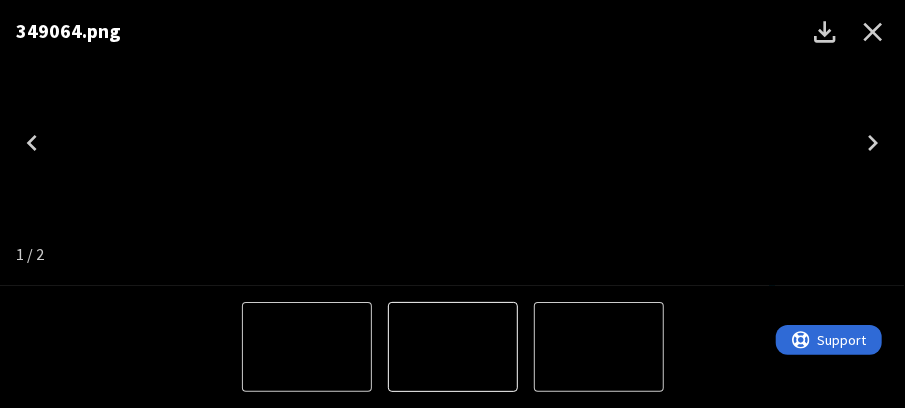 click at bounding box center (453, 347) 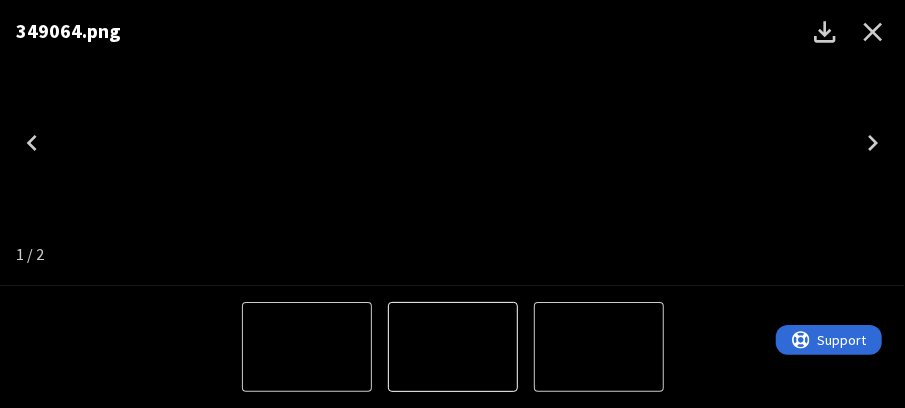 click at bounding box center (453, 143) 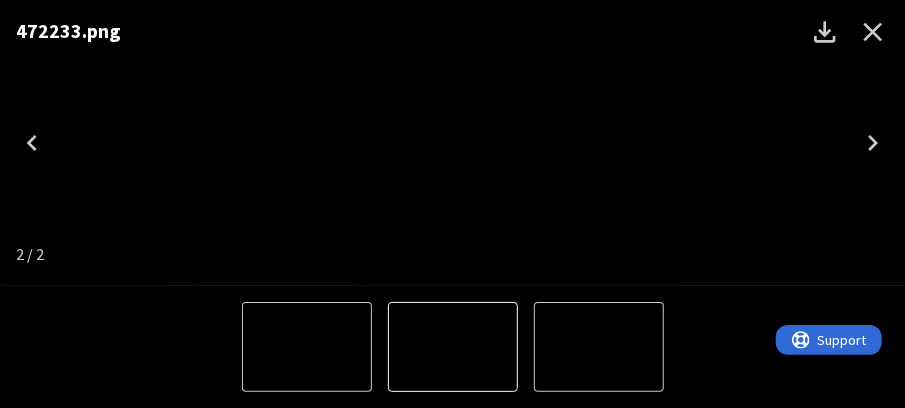 click at bounding box center (307, 347) 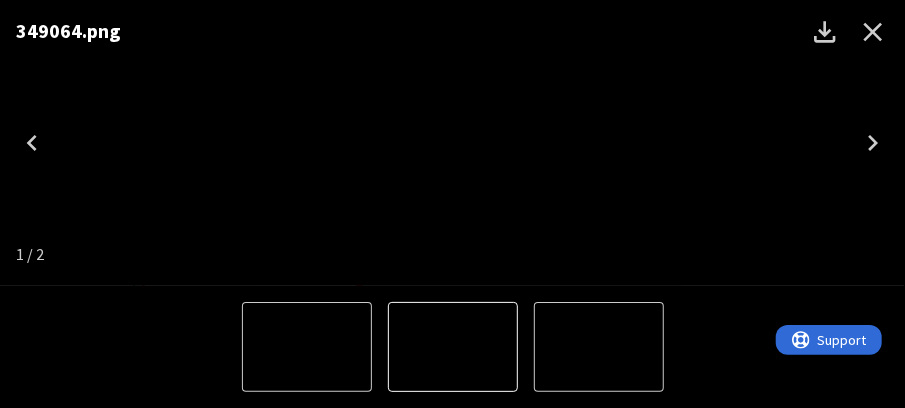 click at bounding box center [453, 347] 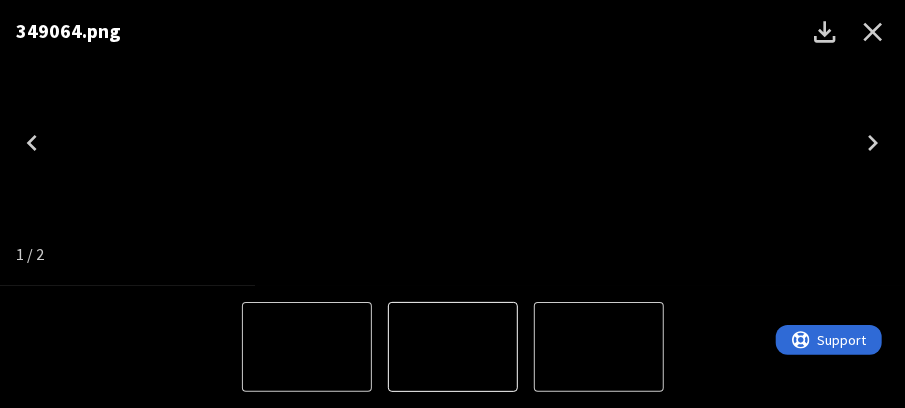 click 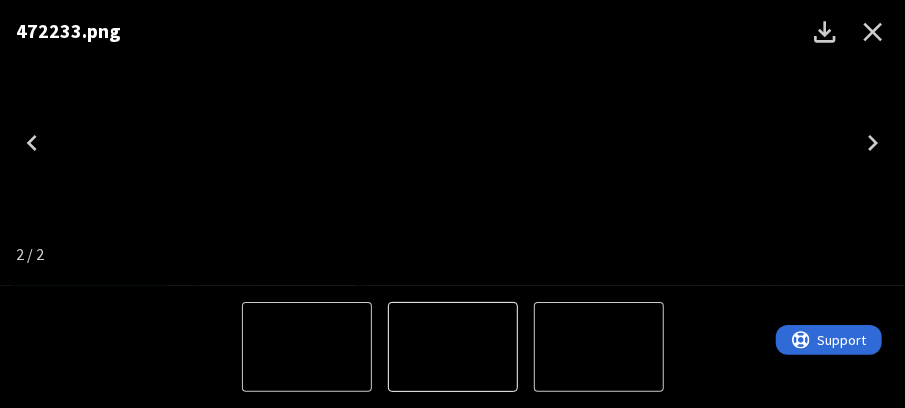 click 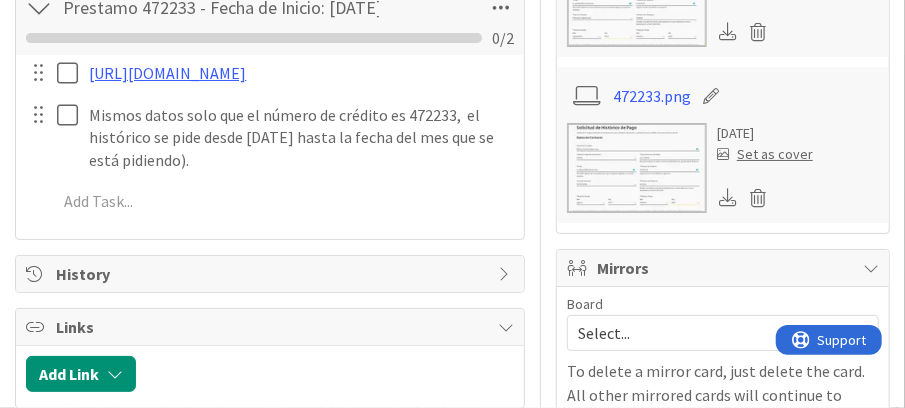 scroll, scrollTop: 733, scrollLeft: 0, axis: vertical 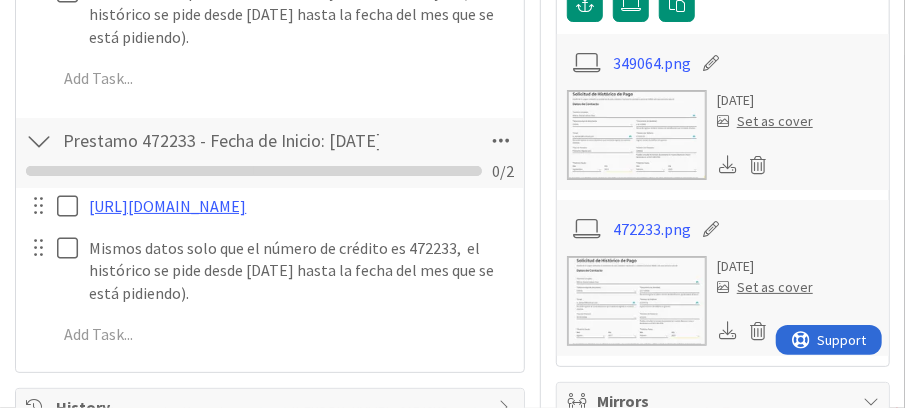 click at bounding box center (637, 301) 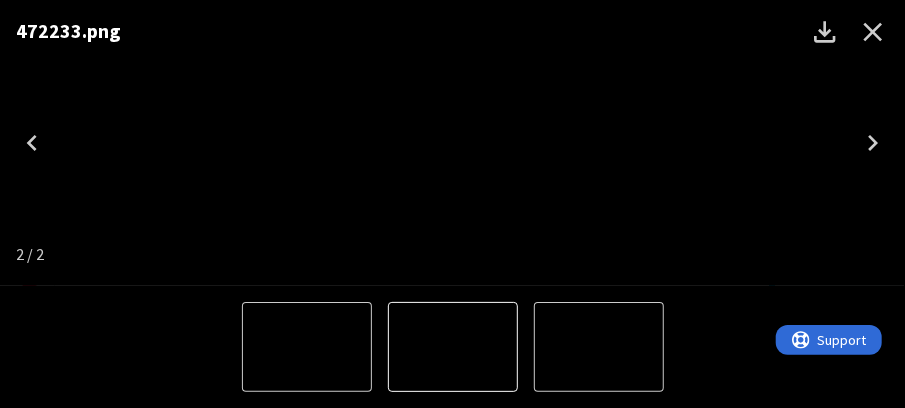 click 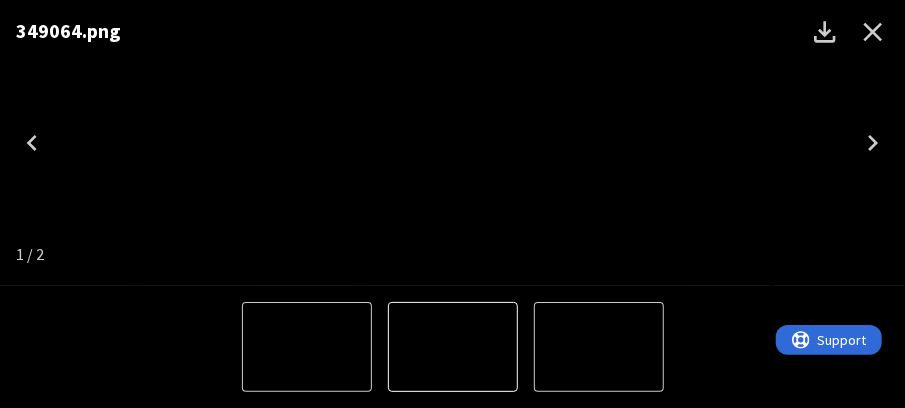 click 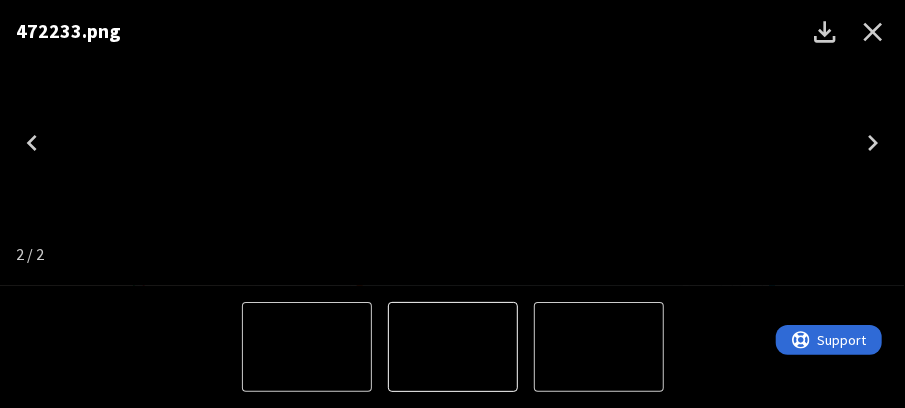click 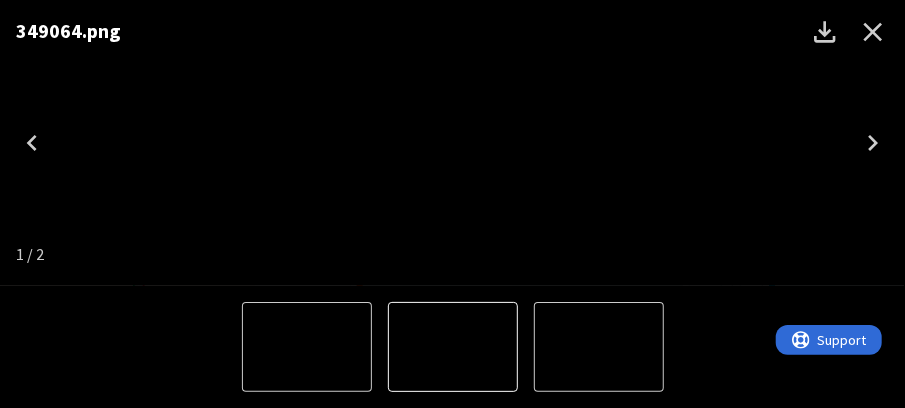 click 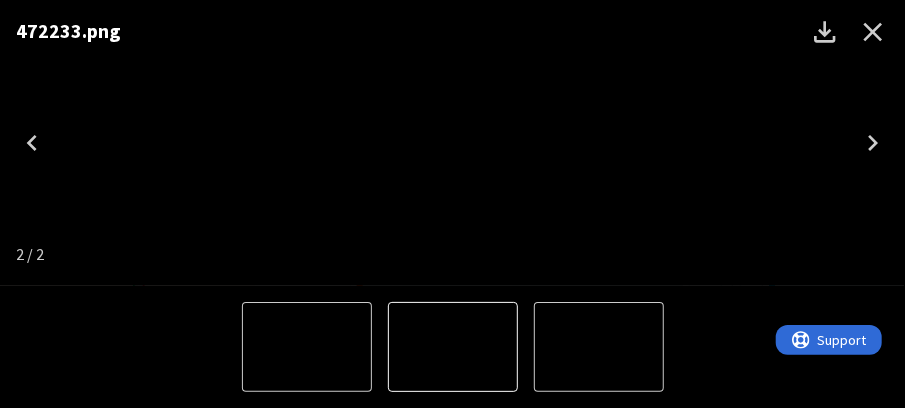 click 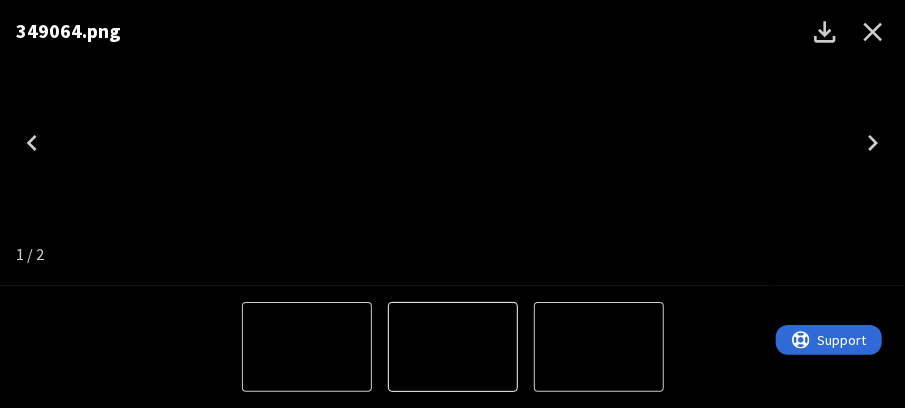 click 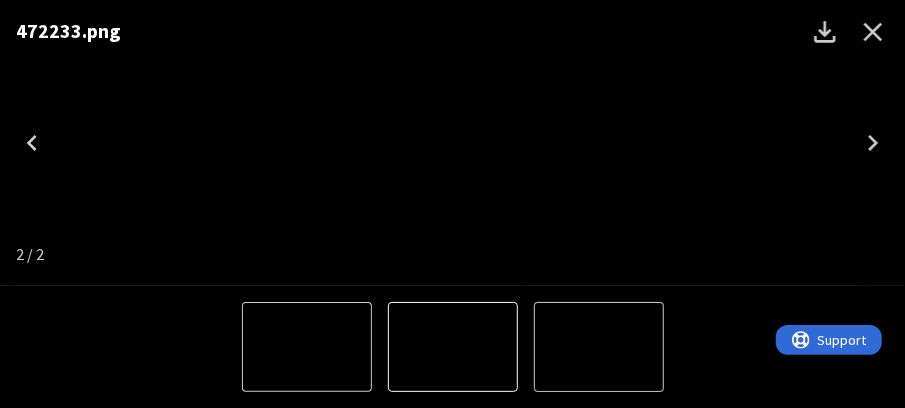 click 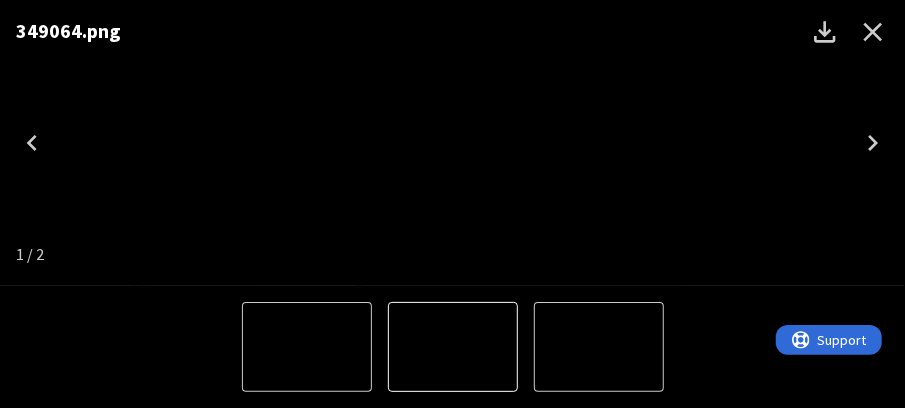 click 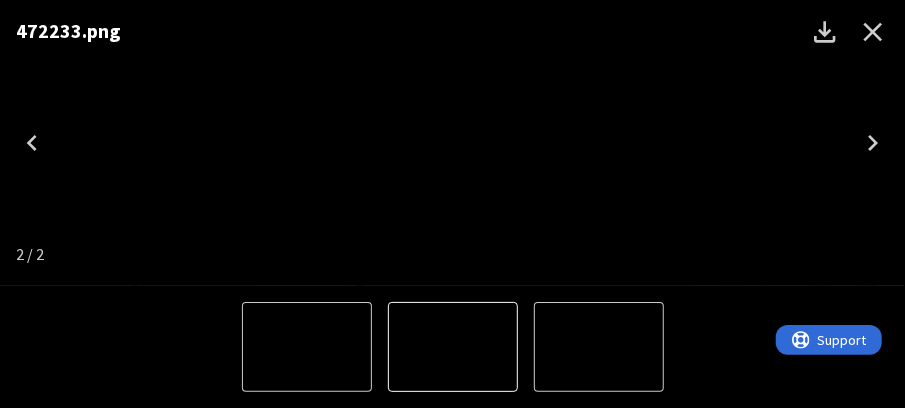 click 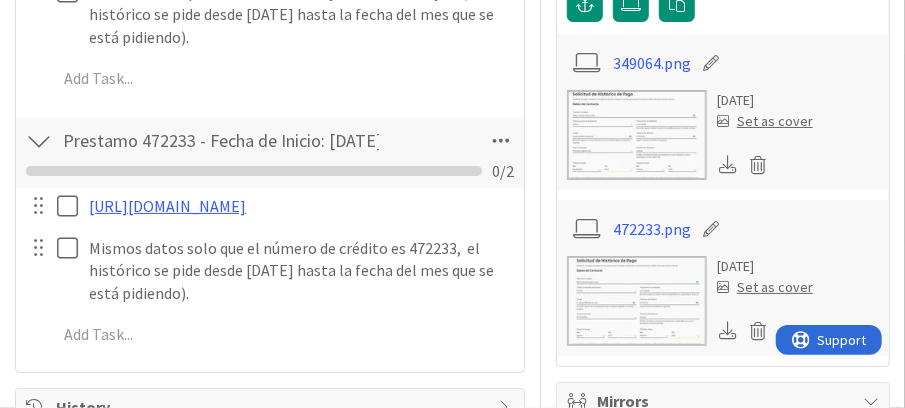 click at bounding box center (637, 301) 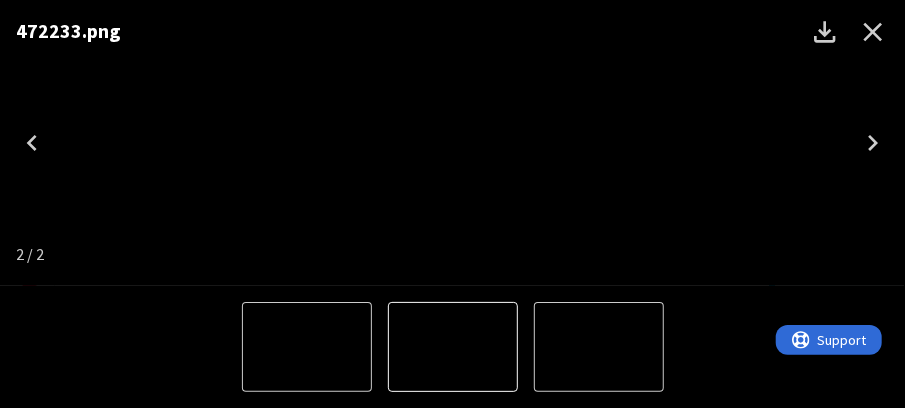 click 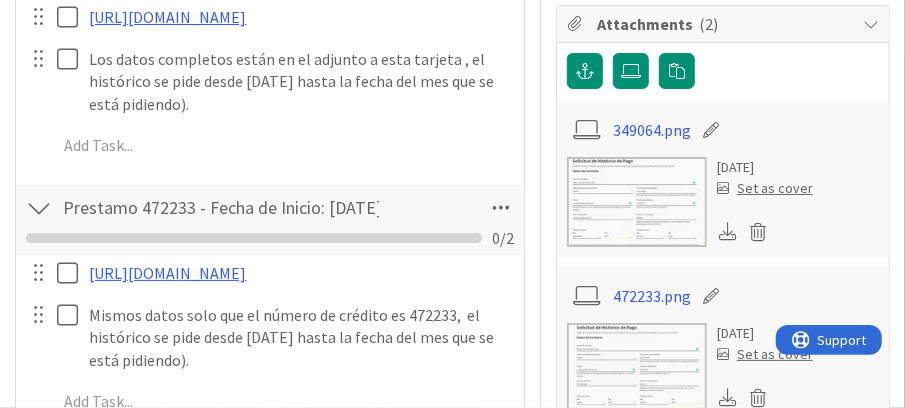 scroll, scrollTop: 600, scrollLeft: 0, axis: vertical 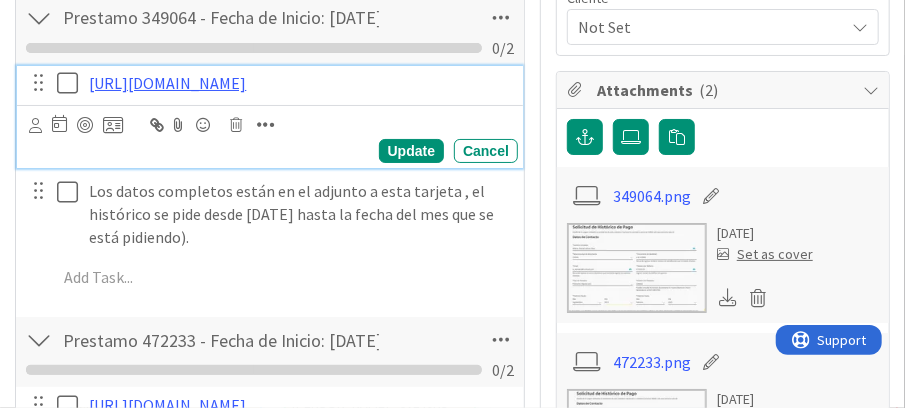 click on "https://www.banistmo.com/wps/portal/banistmo/personas/productos-y-servicios/servicios-digitales/formulario-historico-pago" at bounding box center (299, 83) 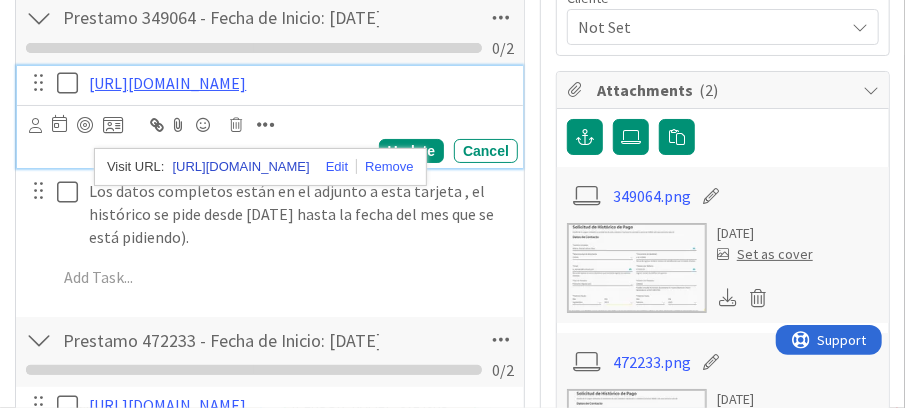 click on "https://www.banistmo.com/wps/portal/banistmo/personas/productos-y-servicios/servicios-digitales/formulario-historico-pago" at bounding box center (241, 167) 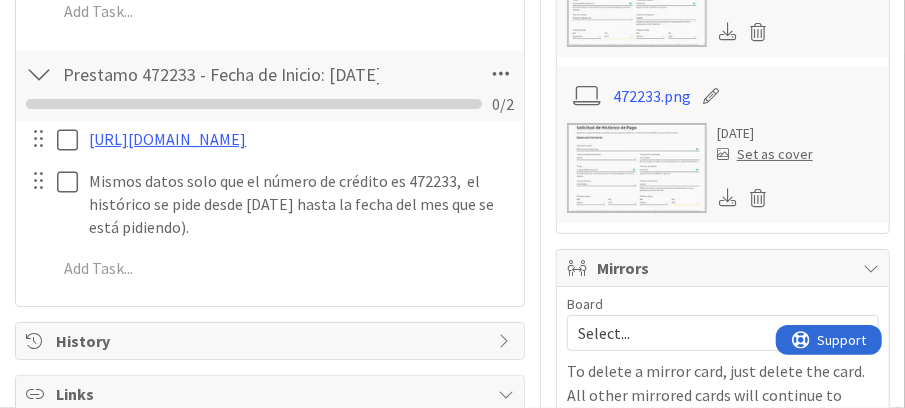 scroll, scrollTop: 1000, scrollLeft: 0, axis: vertical 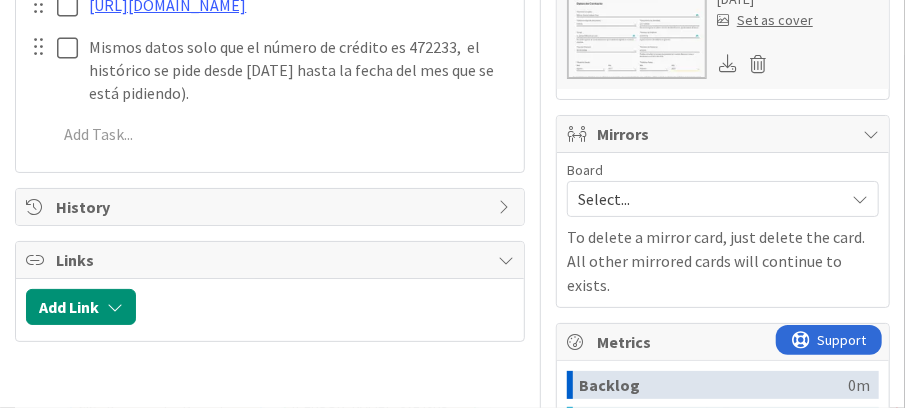 click at bounding box center (637, 34) 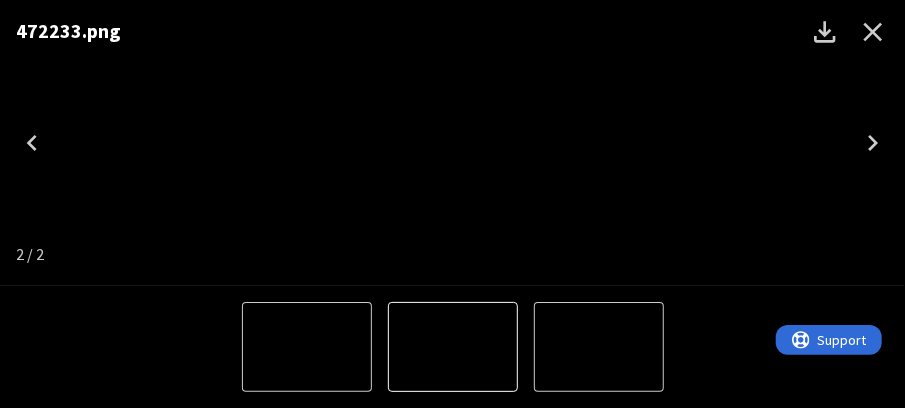 scroll, scrollTop: 932, scrollLeft: 0, axis: vertical 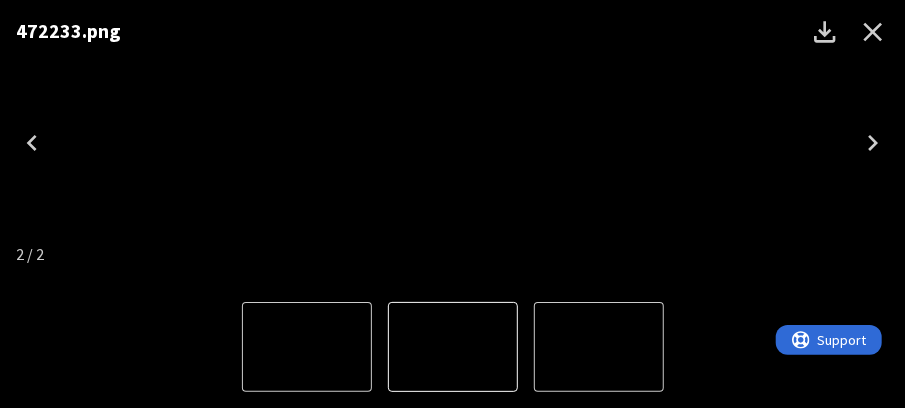 type 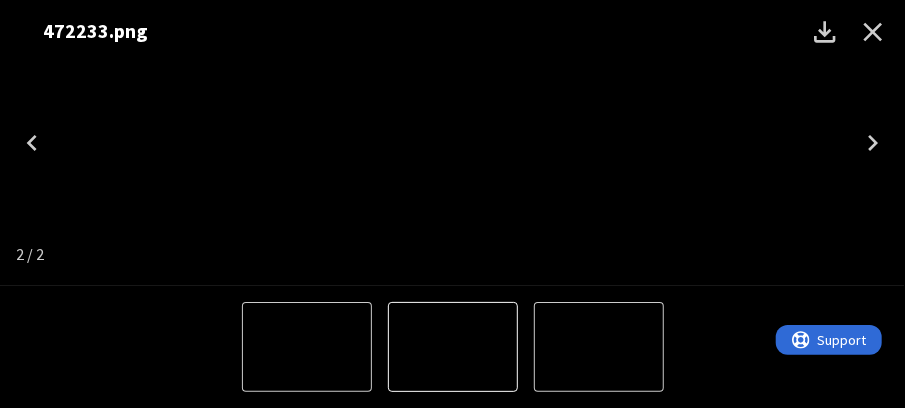 drag, startPoint x: 280, startPoint y: 146, endPoint x: 347, endPoint y: 149, distance: 67.06713 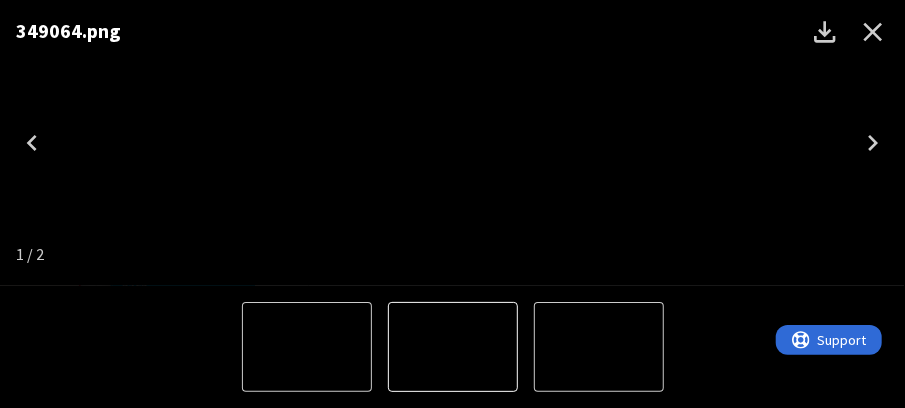 click at bounding box center [599, 347] 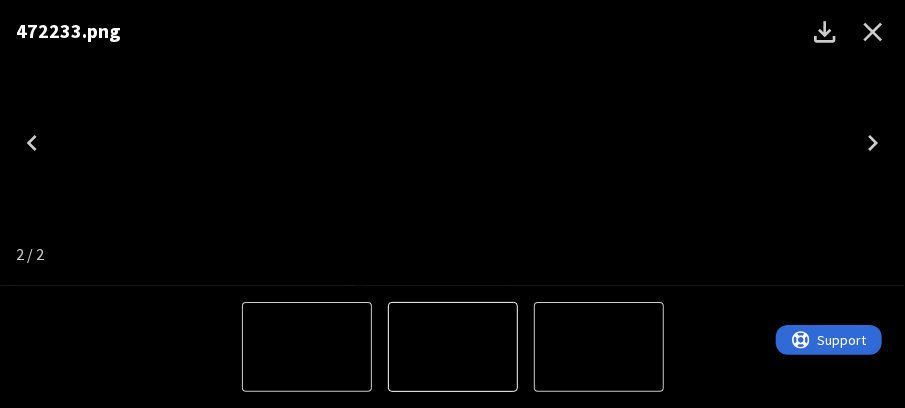 click at bounding box center [453, 347] 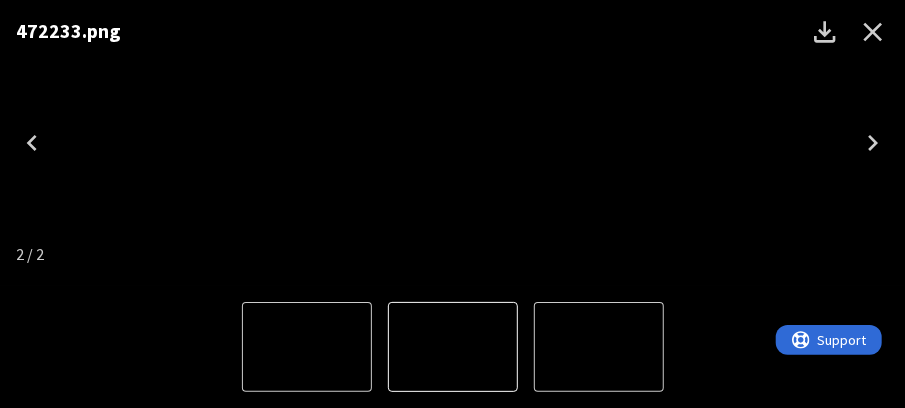 click at bounding box center (453, 143) 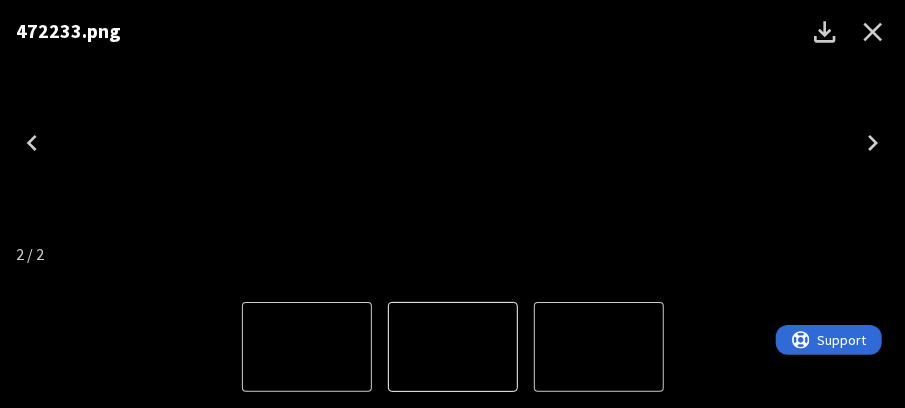 click at bounding box center [453, 143] 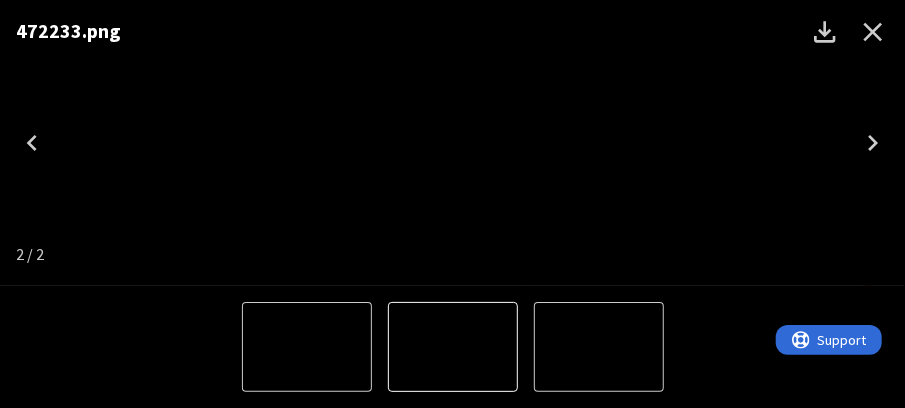 click 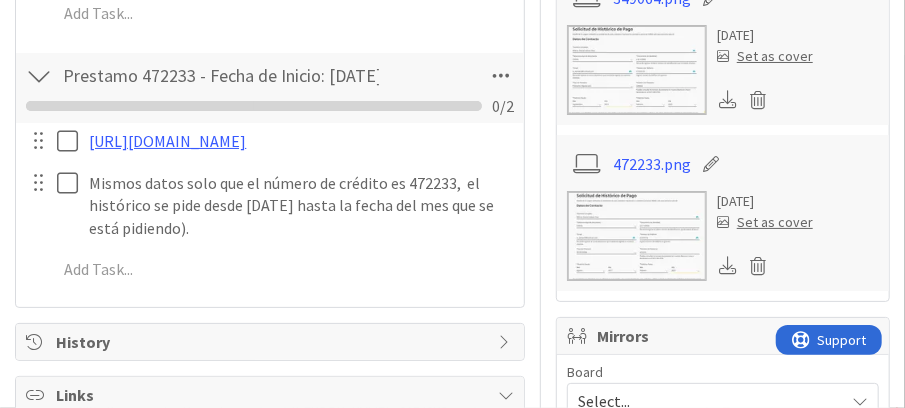 scroll, scrollTop: 732, scrollLeft: 0, axis: vertical 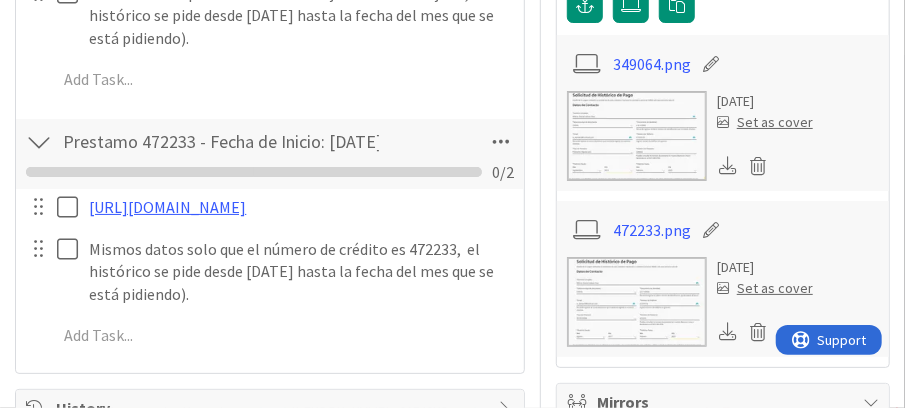click at bounding box center (637, 302) 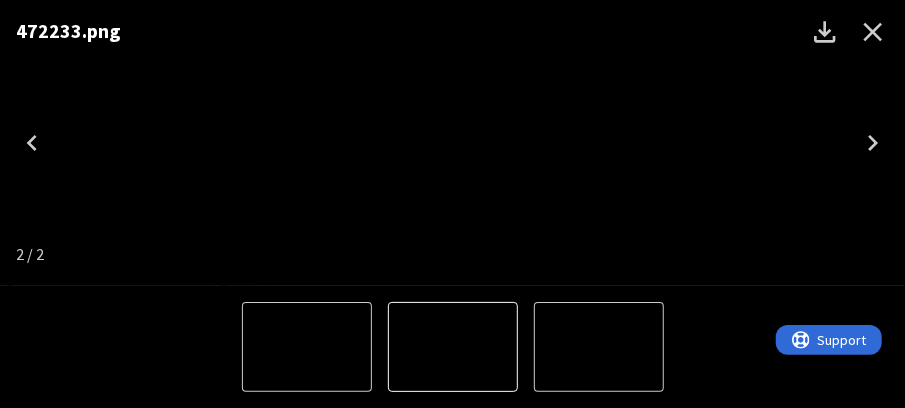 click 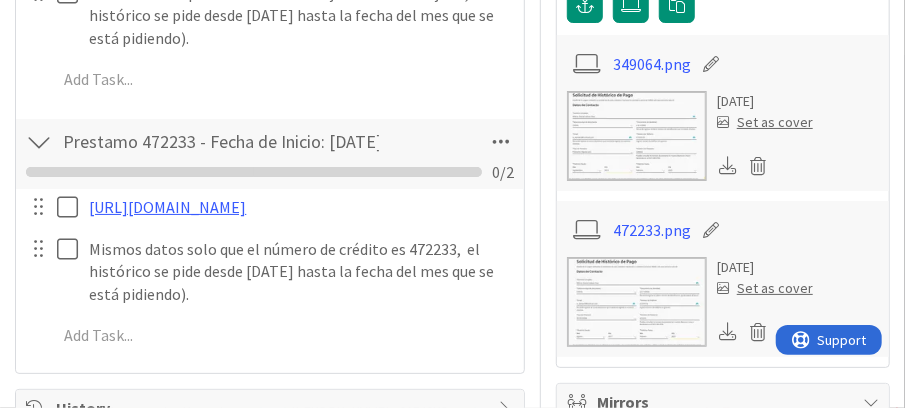 click at bounding box center (637, 136) 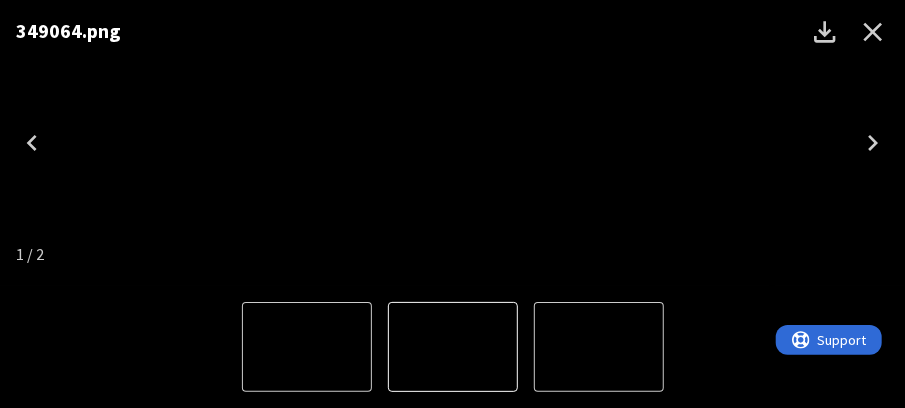 click at bounding box center [453, 143] 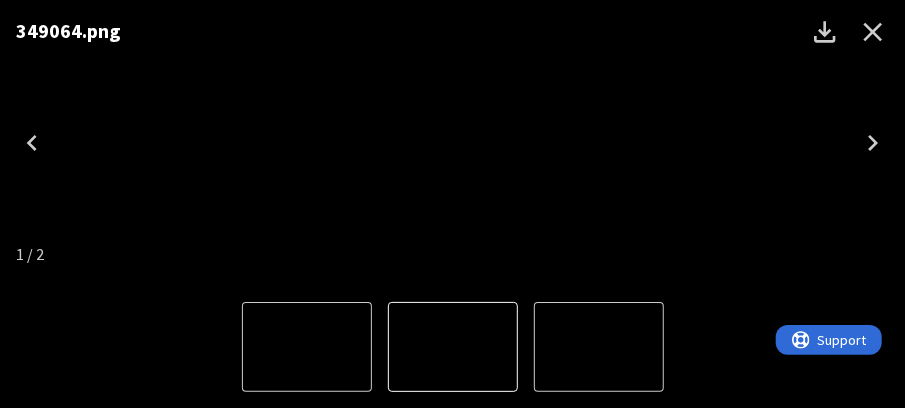 click at bounding box center (453, 143) 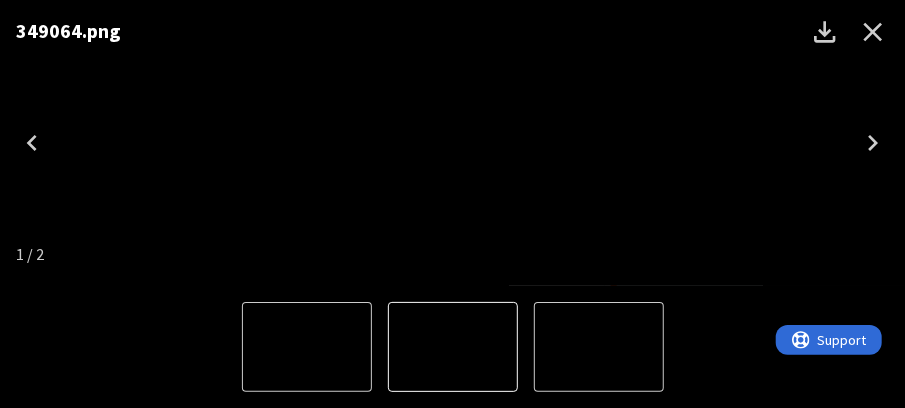 click at bounding box center (453, 143) 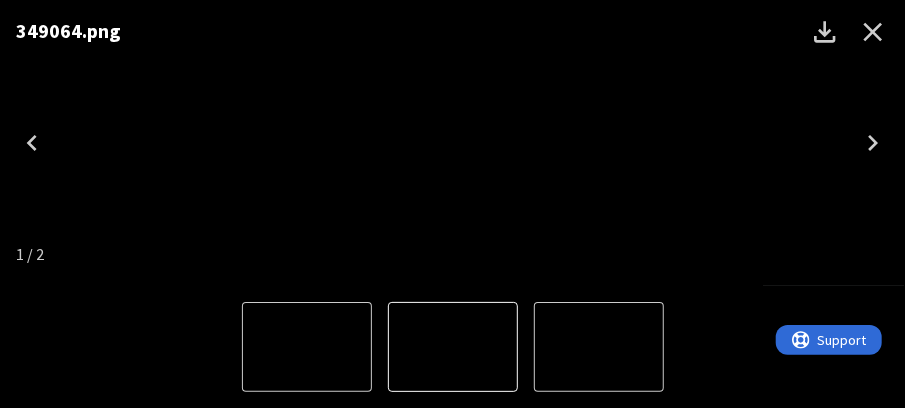 click at bounding box center [453, 143] 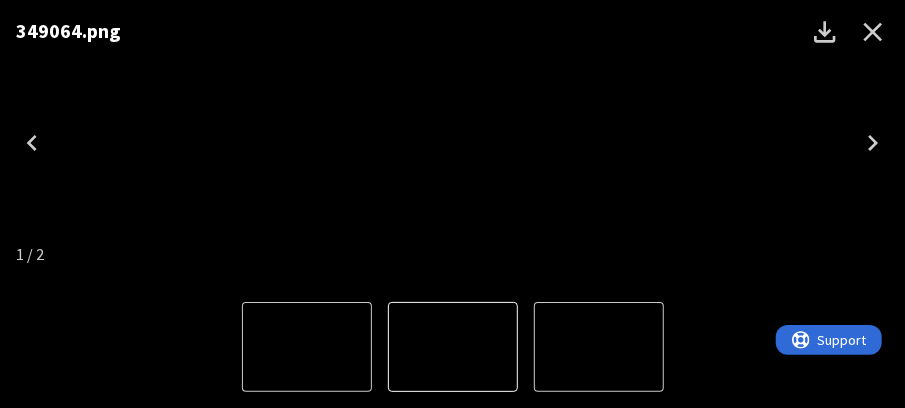 click 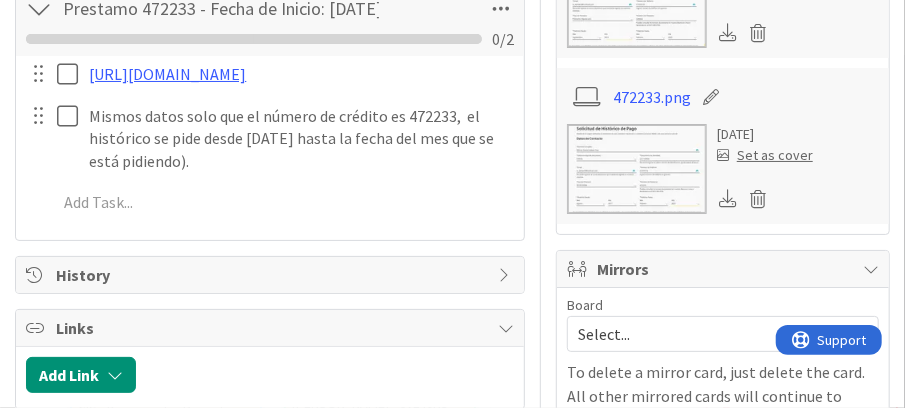scroll, scrollTop: 998, scrollLeft: 0, axis: vertical 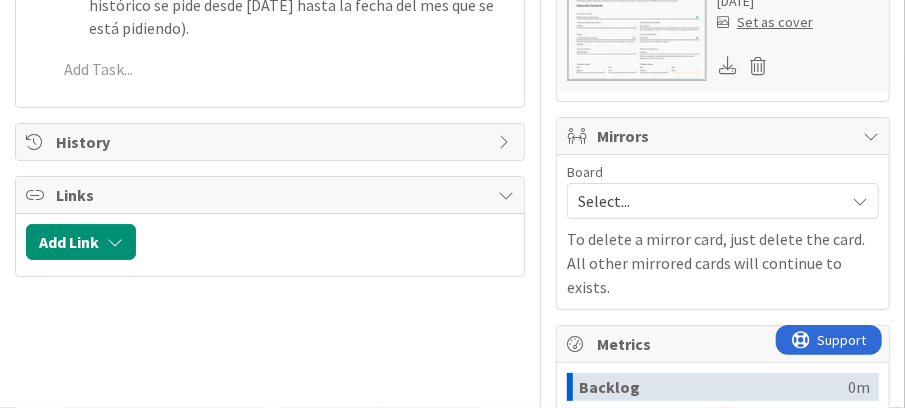 click on "History" at bounding box center [272, 142] 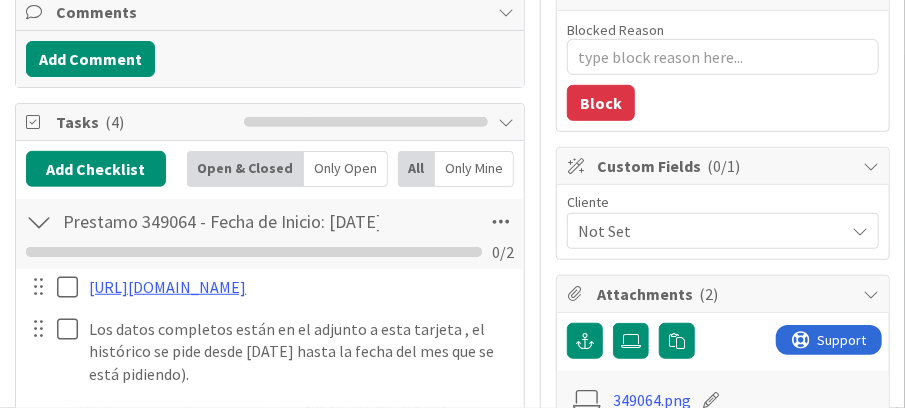 scroll, scrollTop: 0, scrollLeft: 0, axis: both 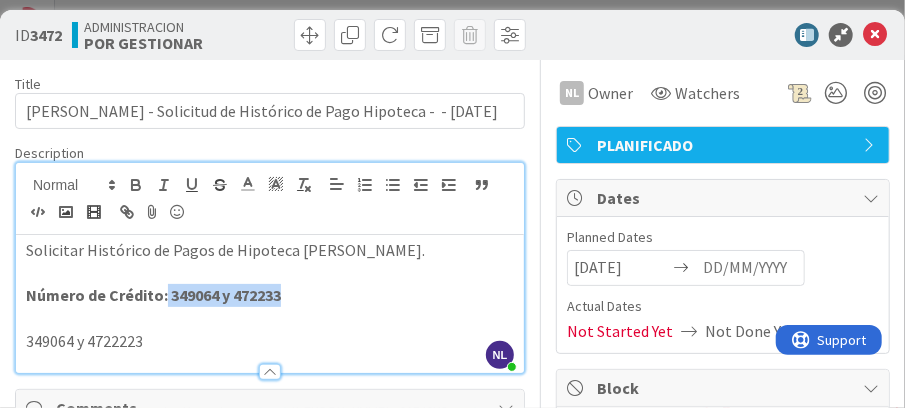 drag, startPoint x: 164, startPoint y: 294, endPoint x: 294, endPoint y: 293, distance: 130.00385 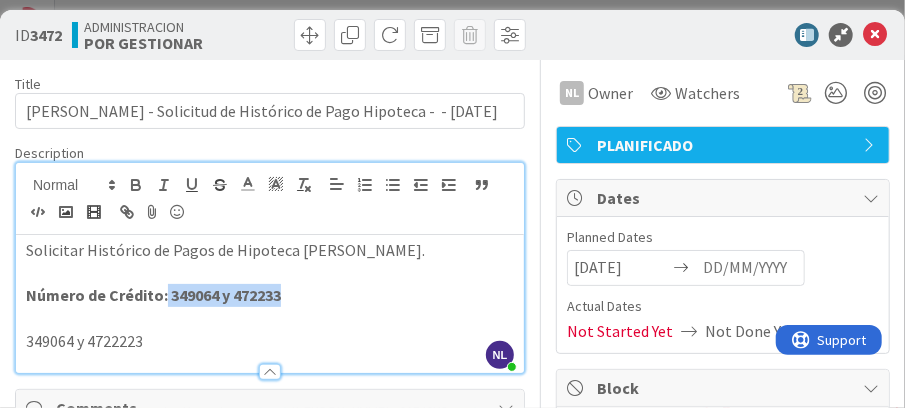 click on "Número de Crédito: 349064 y 472233" at bounding box center [270, 295] 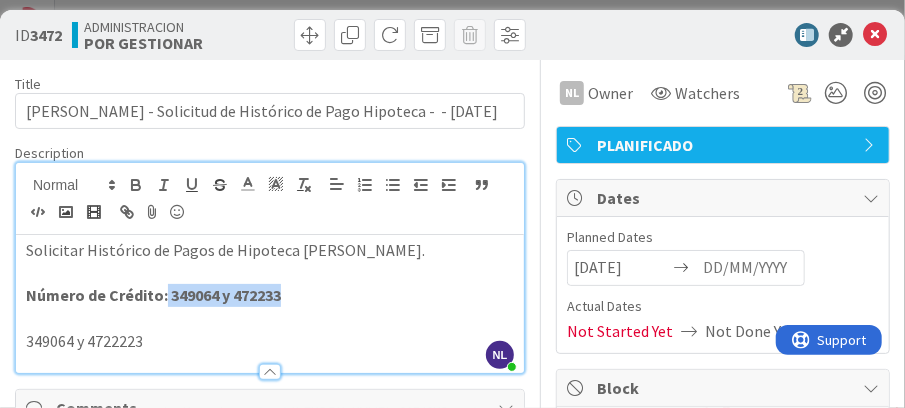 copy on "349064 y 472233" 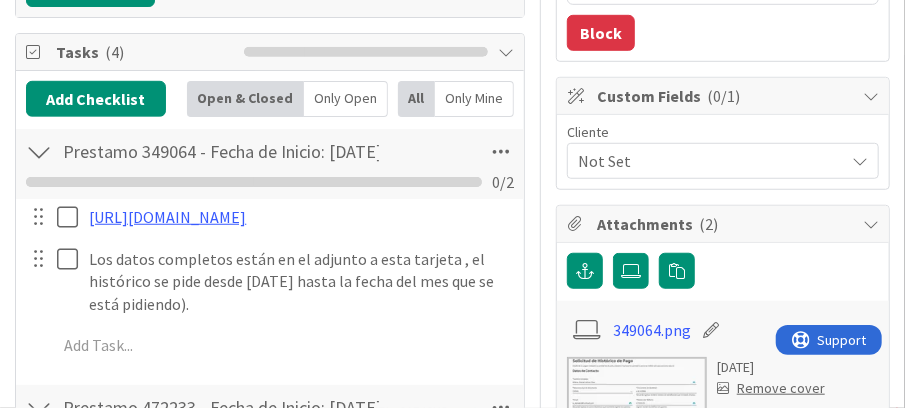 scroll, scrollTop: 533, scrollLeft: 0, axis: vertical 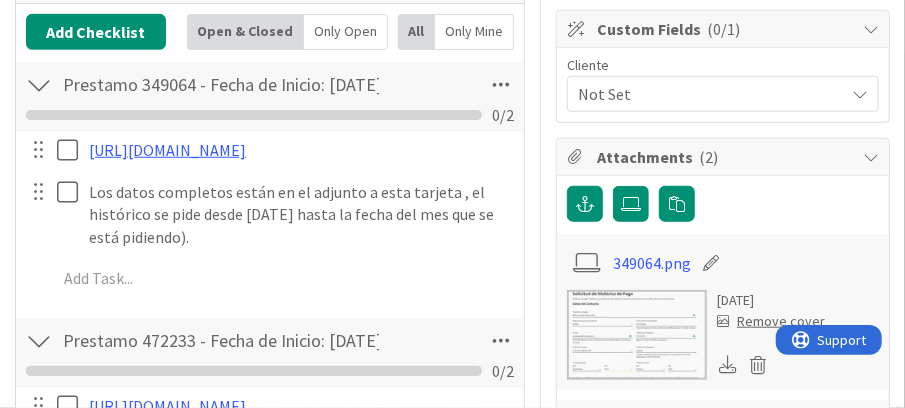 click at bounding box center (637, 335) 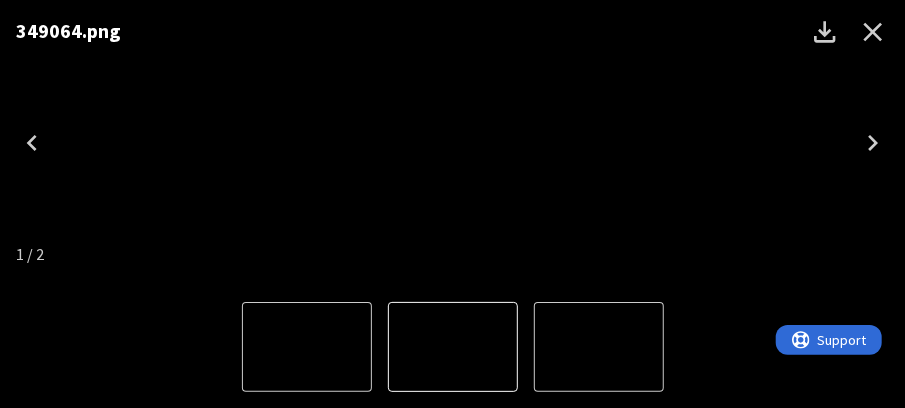 click 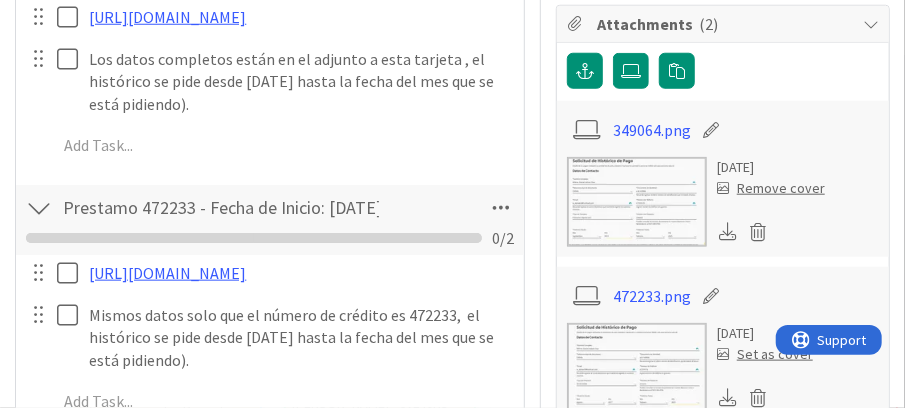 scroll, scrollTop: 800, scrollLeft: 0, axis: vertical 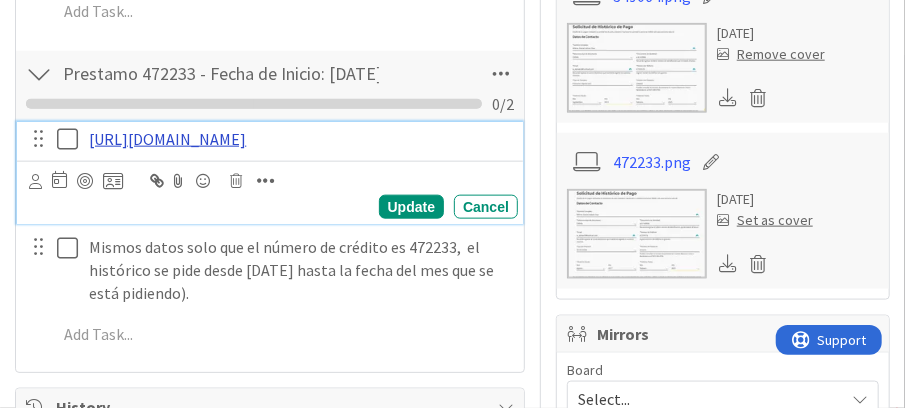 click on "https://www.banistmo.com/wps/portal/banistmo/personas/productos-y-servicios/servicios-digitales/formulario-historico-pago" at bounding box center [167, 139] 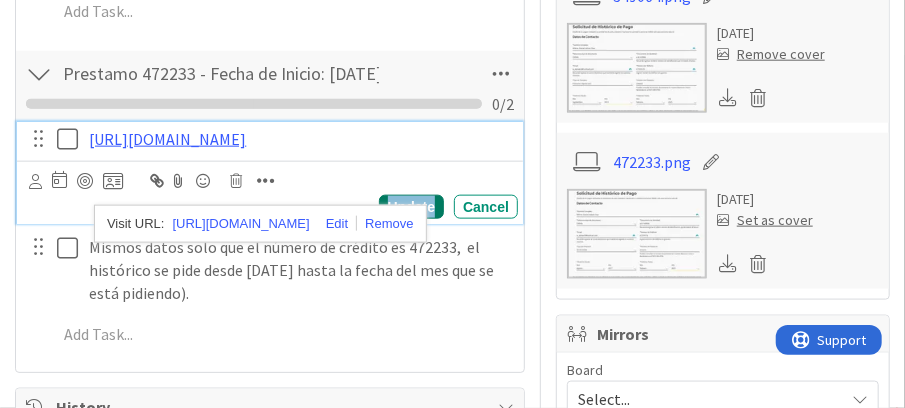 click on "Update" at bounding box center [411, 207] 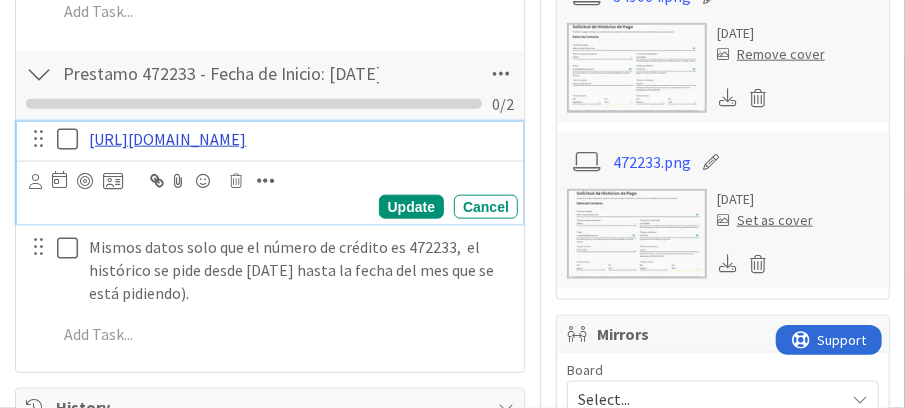 click on "https://www.banistmo.com/wps/portal/banistmo/personas/productos-y-servicios/servicios-digitales/formulario-historico-pago" at bounding box center (167, 139) 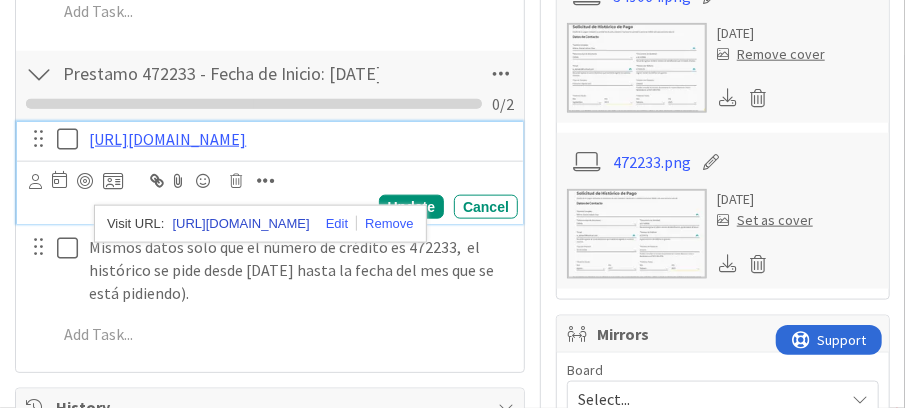 click on "https://www.banistmo.com/wps/portal/banistmo/personas/productos-y-servicios/servicios-digitales/formulario-historico-pago" at bounding box center [241, 224] 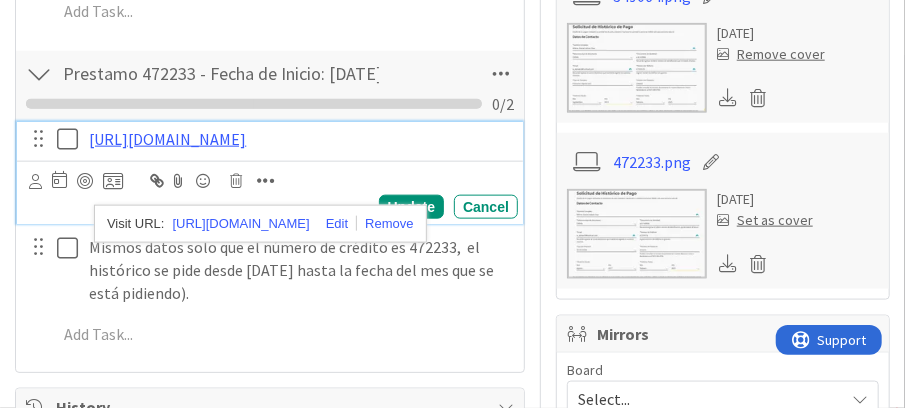 click at bounding box center (637, 234) 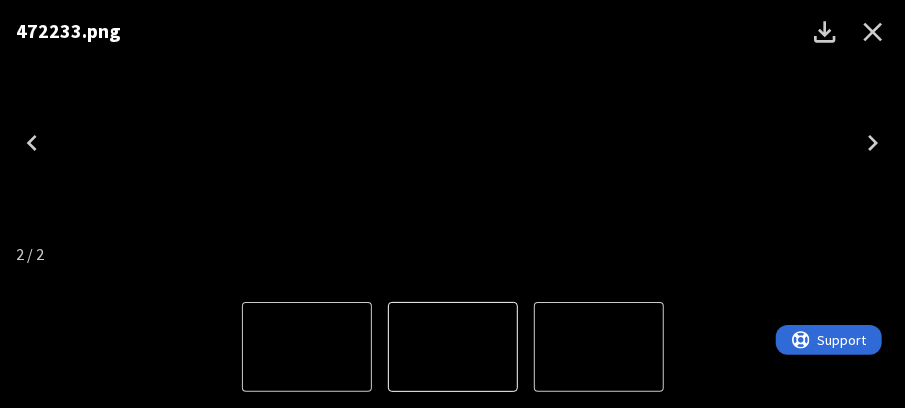 click at bounding box center (453, 143) 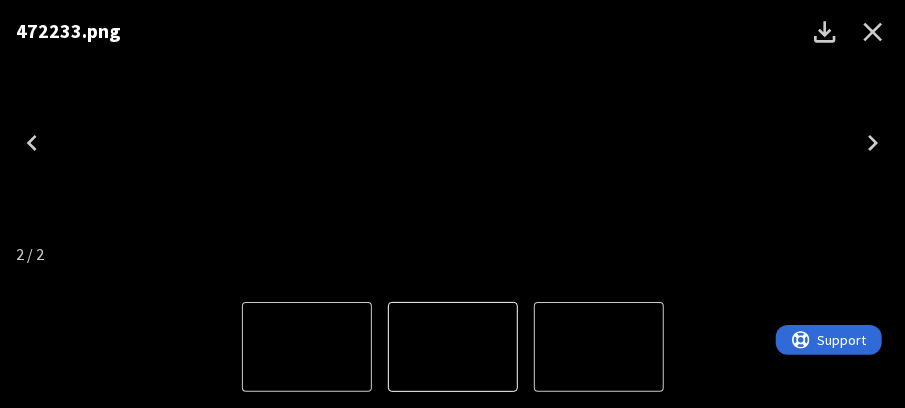 scroll, scrollTop: 996, scrollLeft: 0, axis: vertical 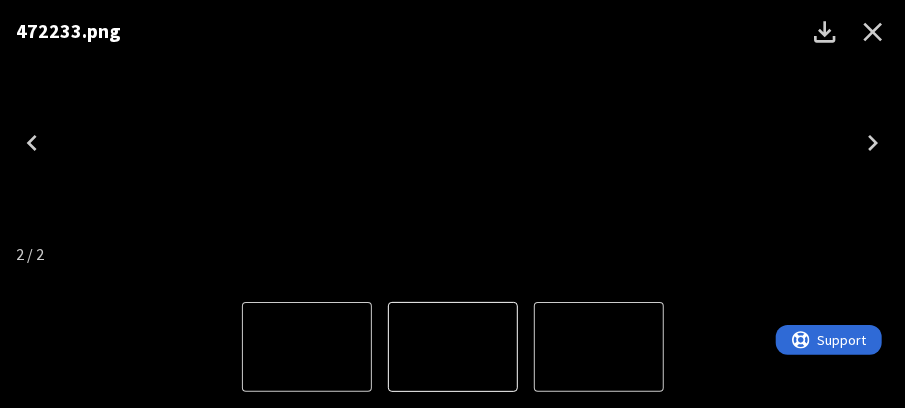 click 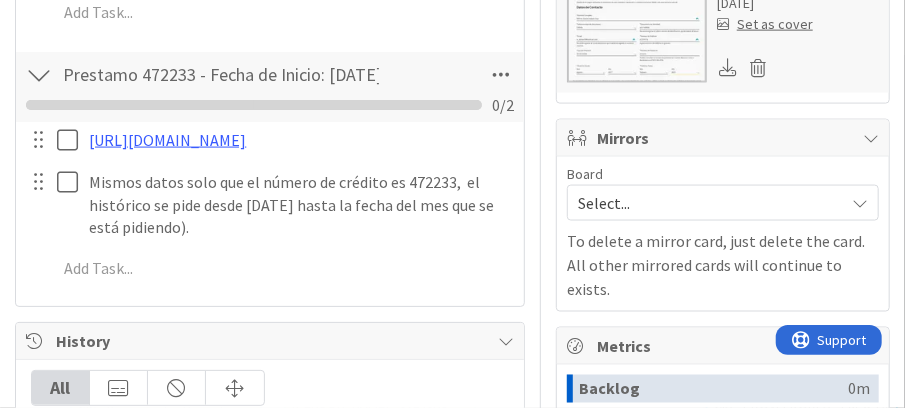 scroll, scrollTop: 984, scrollLeft: 0, axis: vertical 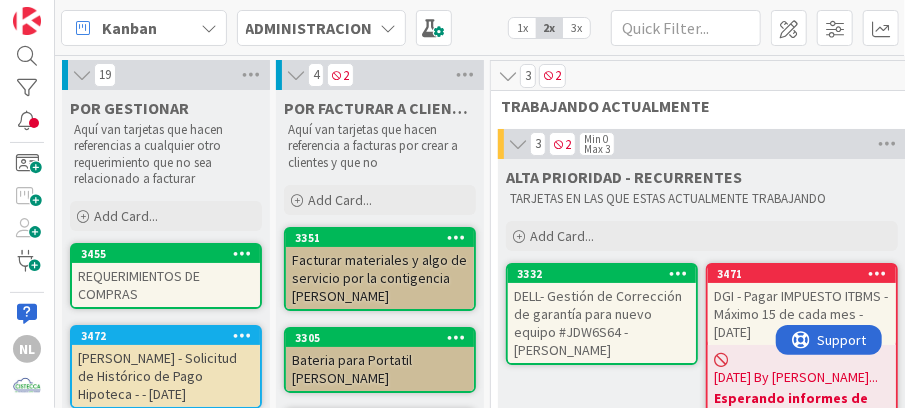 click on "REQUERIMIENTOS DE COMPRAS" at bounding box center (166, 285) 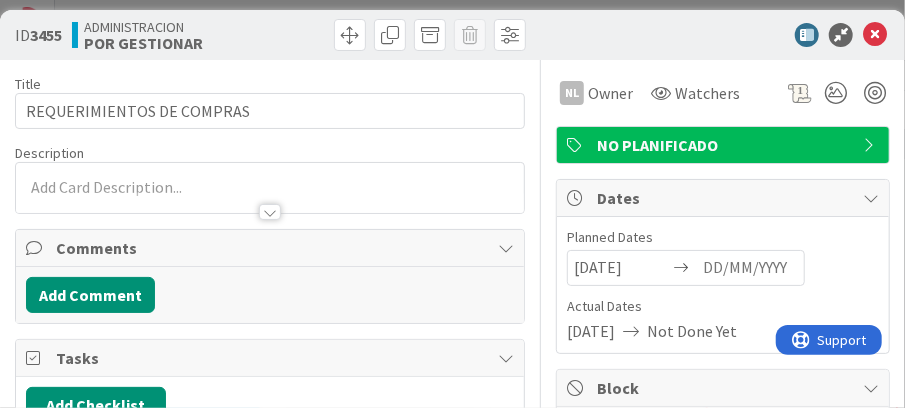scroll, scrollTop: 0, scrollLeft: 0, axis: both 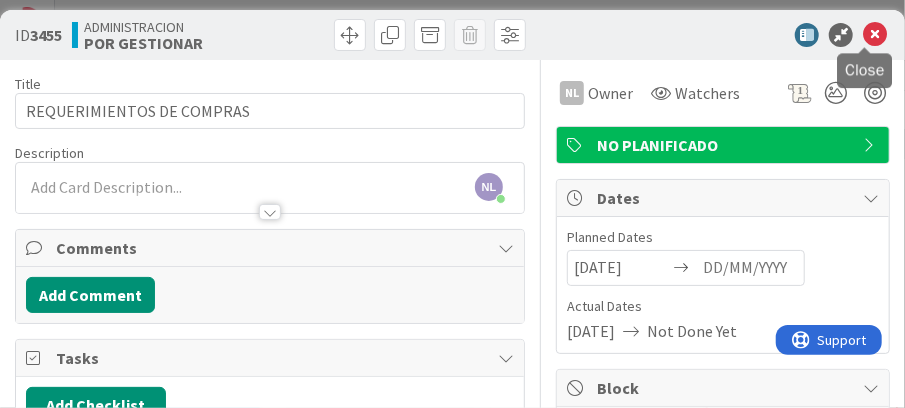 click at bounding box center (875, 35) 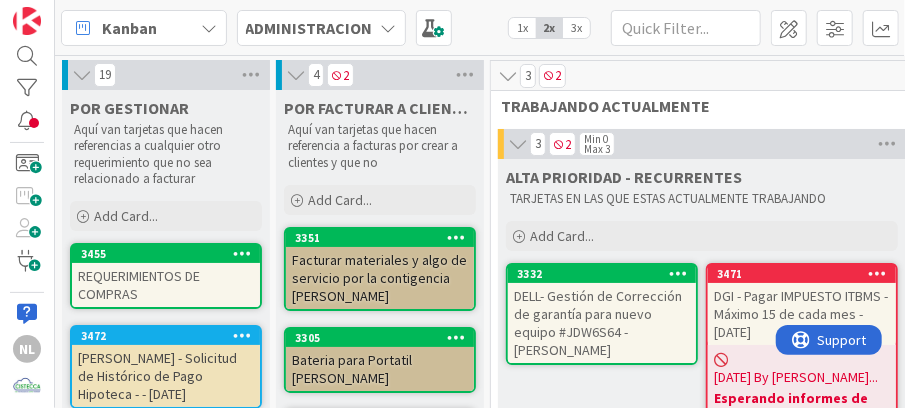 scroll, scrollTop: 0, scrollLeft: 0, axis: both 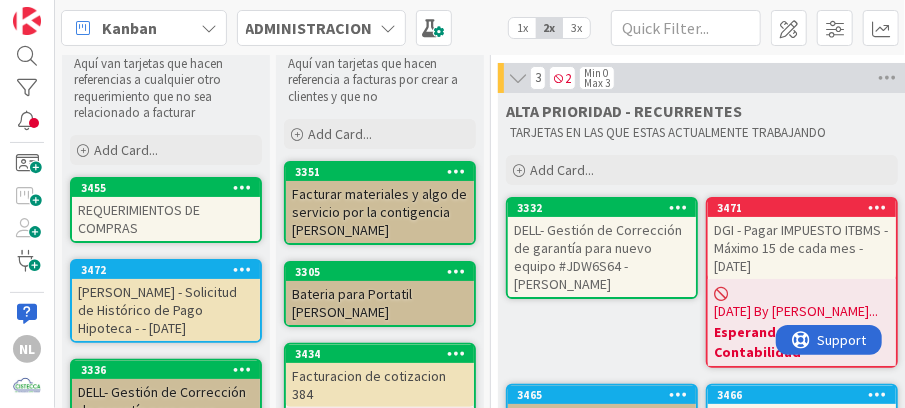click on "Daniel Adrian - Solicitud de Histórico de Pago Hipoteca -  - 07/08/2025" at bounding box center [166, 310] 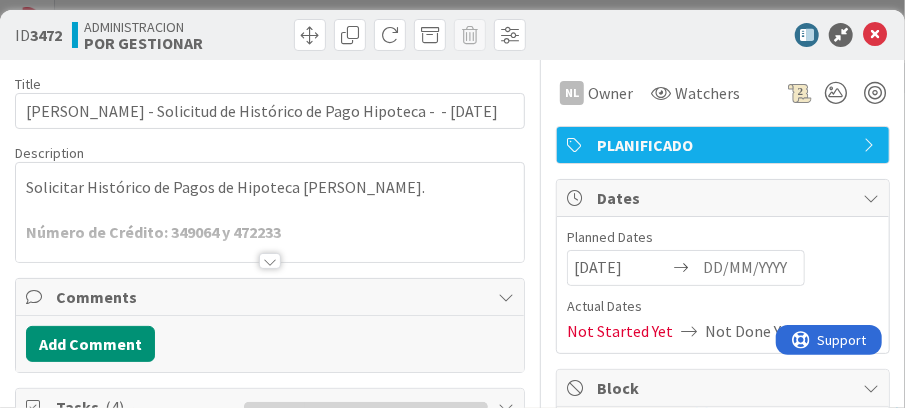 scroll, scrollTop: 0, scrollLeft: 0, axis: both 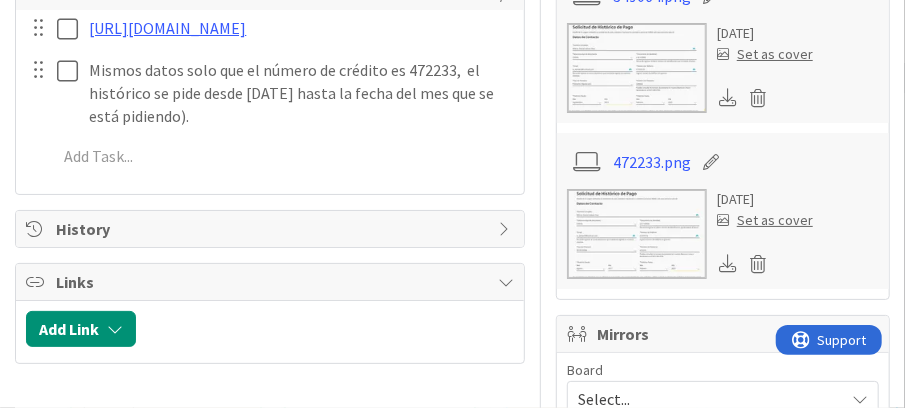 click on "Set as cover" at bounding box center [765, 54] 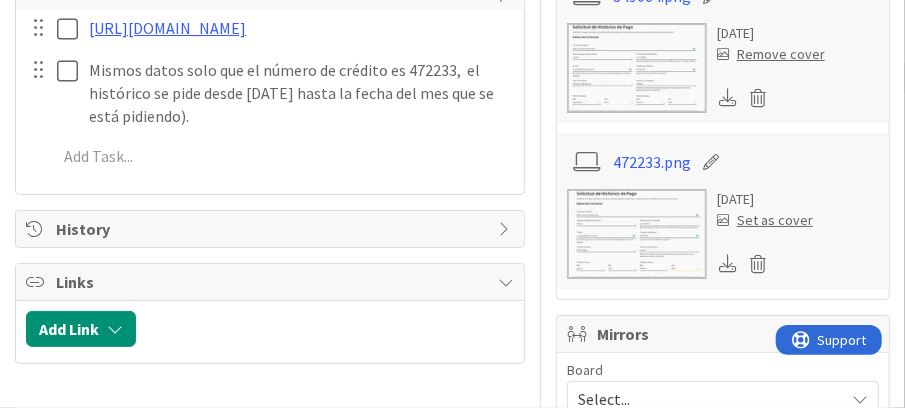 click at bounding box center [637, 68] 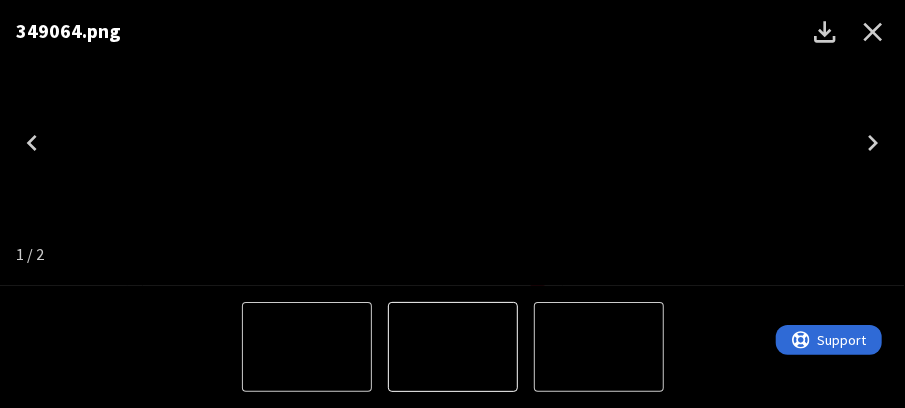 click at bounding box center [453, 347] 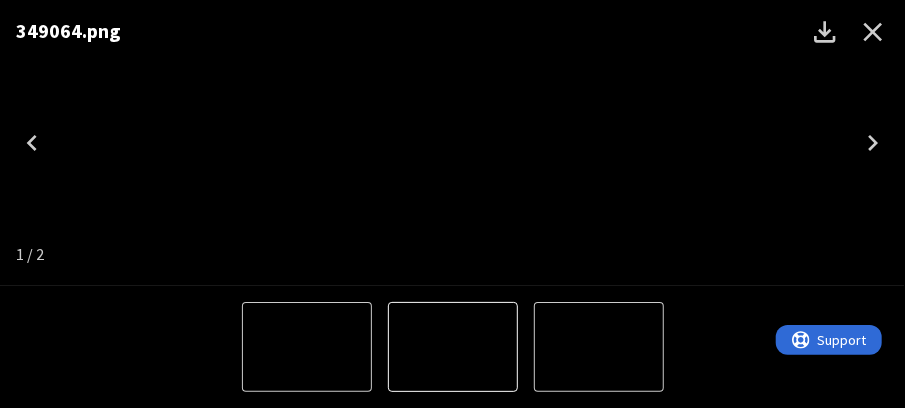 click 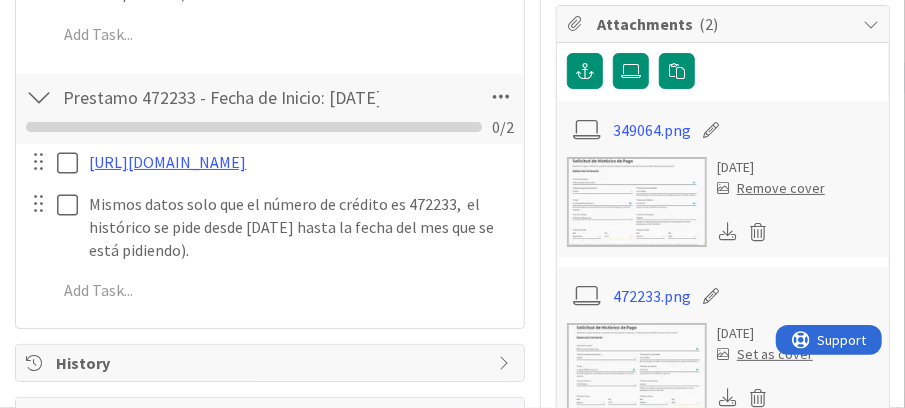 scroll, scrollTop: 733, scrollLeft: 0, axis: vertical 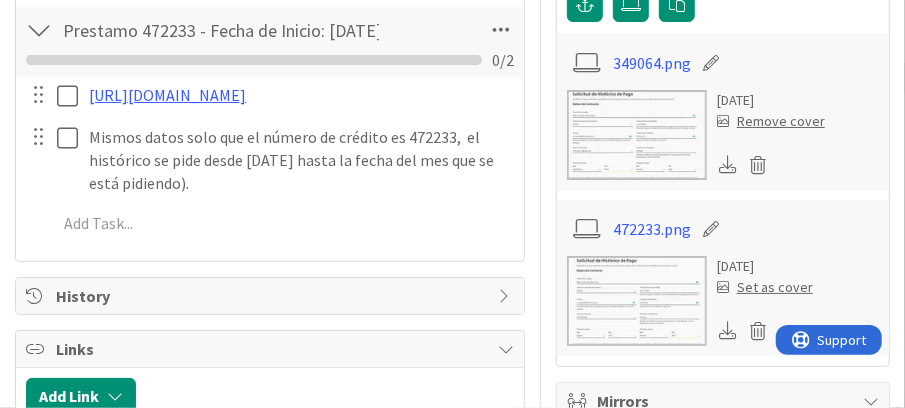 click at bounding box center (637, 301) 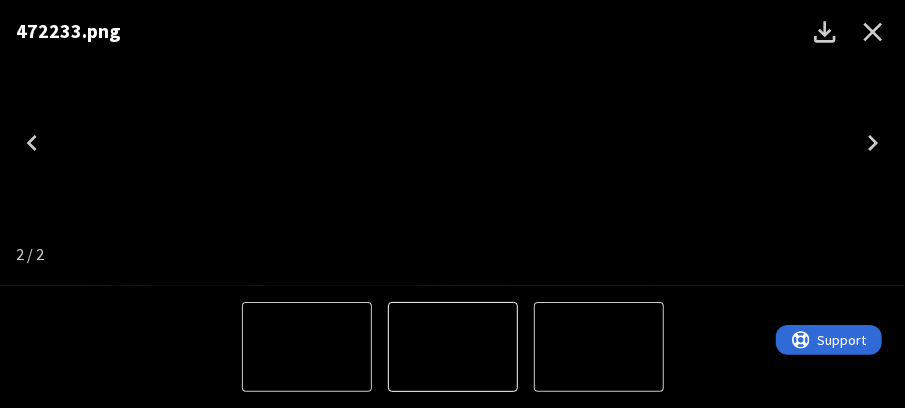 click 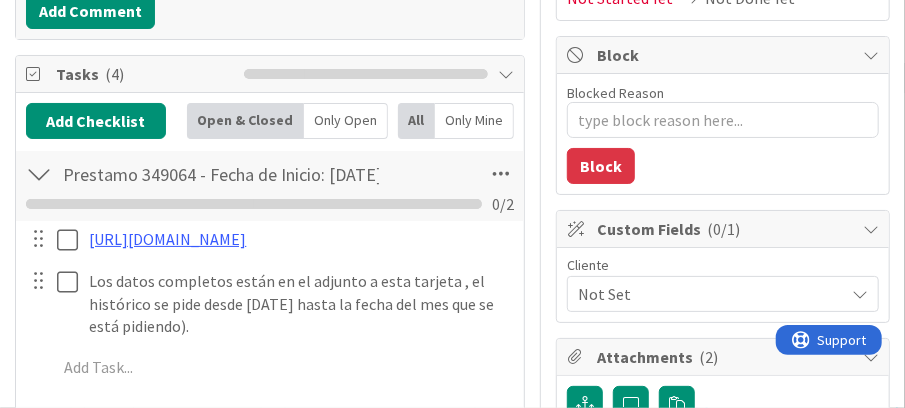 scroll, scrollTop: 400, scrollLeft: 0, axis: vertical 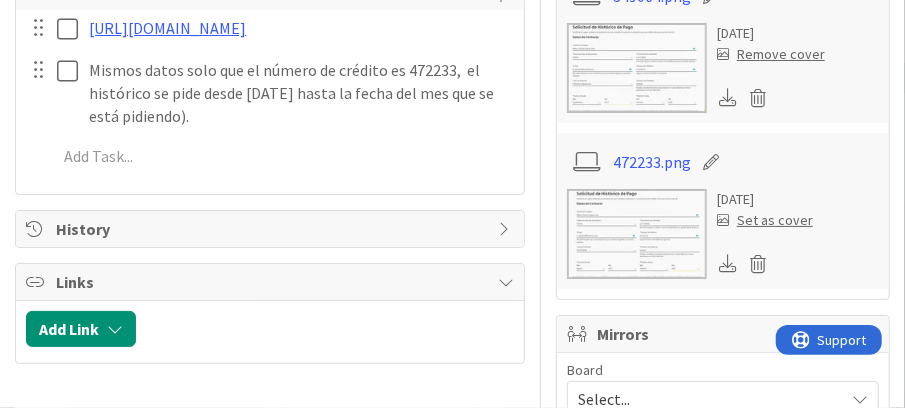 click at bounding box center [637, 234] 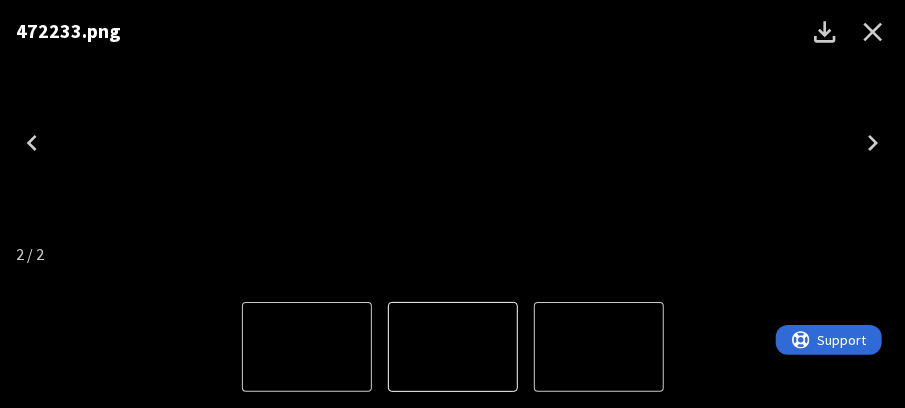 click 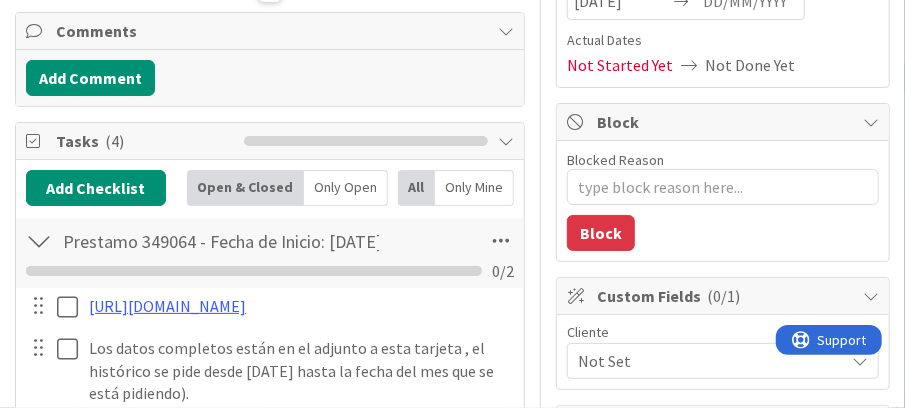 scroll, scrollTop: 200, scrollLeft: 0, axis: vertical 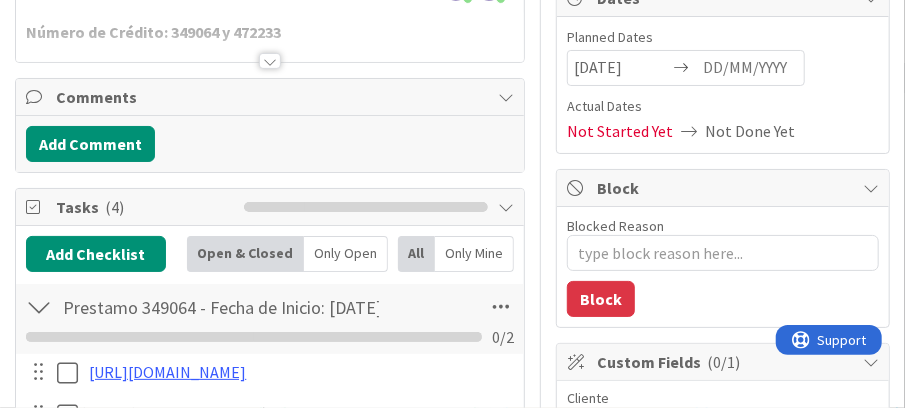 click on "Comments" at bounding box center [270, 97] 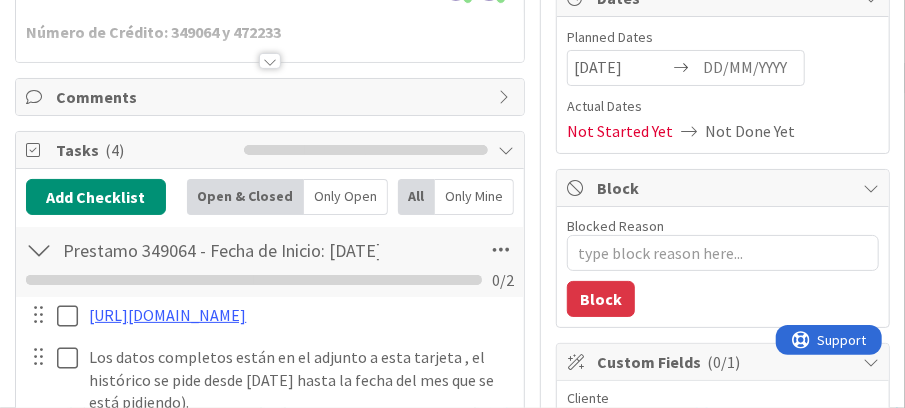 click on "Comments" at bounding box center (272, 97) 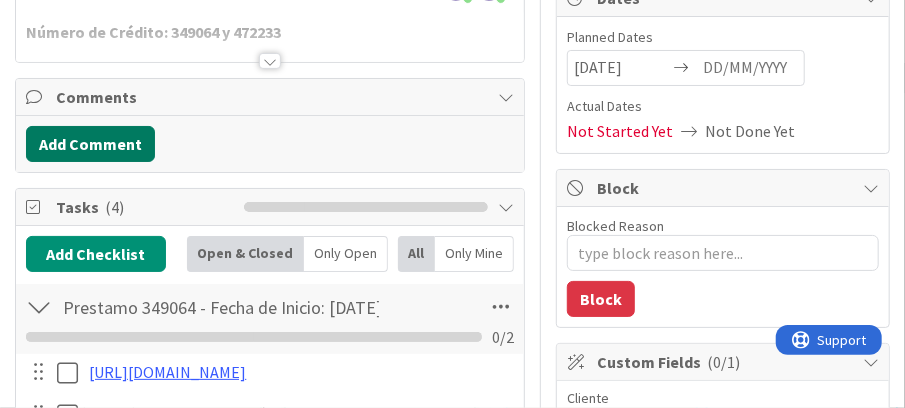 click on "Add Comment" at bounding box center (90, 144) 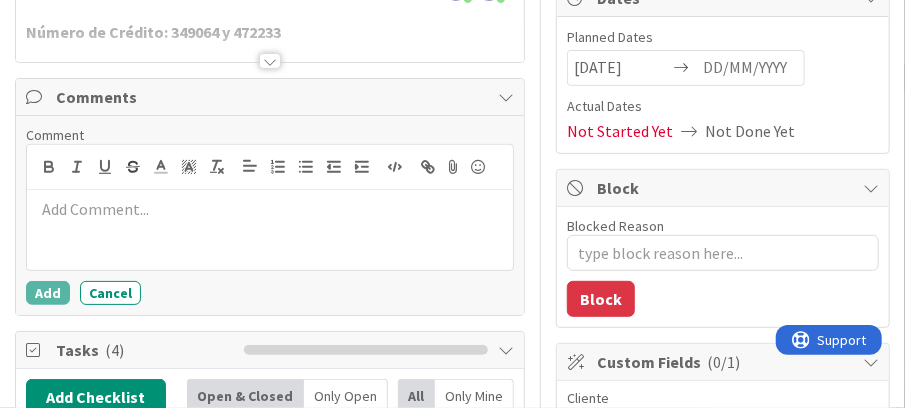 click at bounding box center (270, 209) 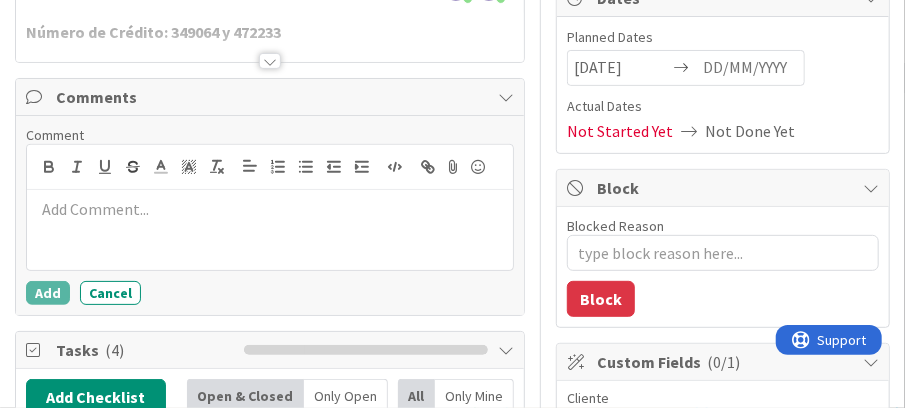 type 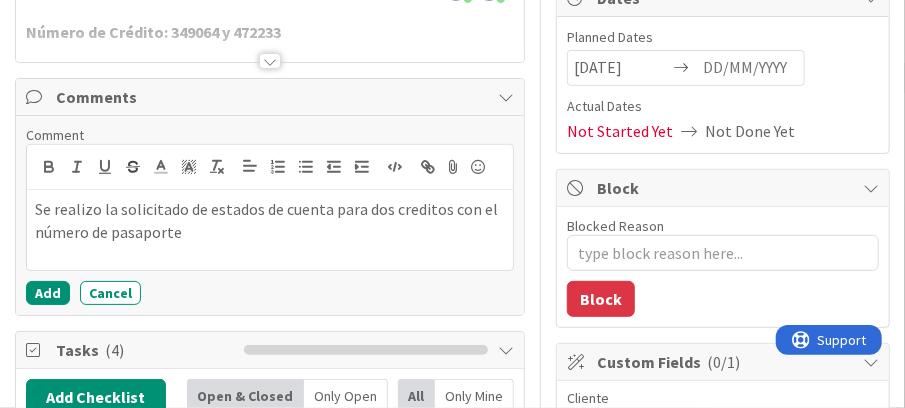 click on "Se realizo la solicitado de estados de cuenta para dos creditos con el número de pasaporte" at bounding box center [270, 220] 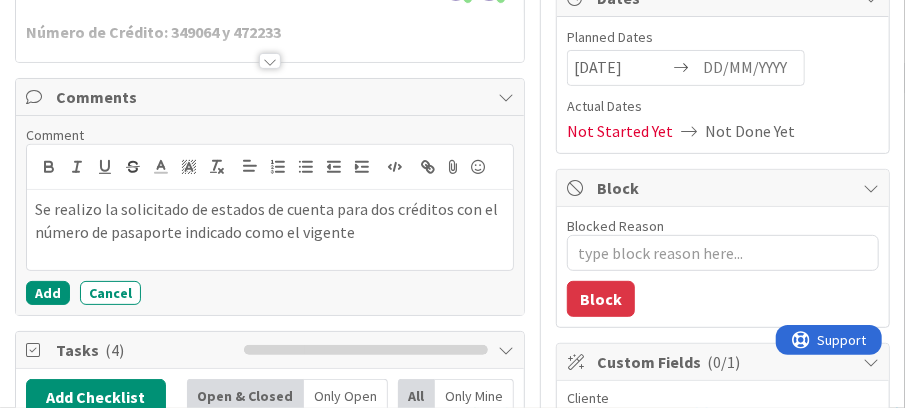 click on "Se realizo la solicitado de estados de cuenta para dos créditos con el número de pasaporte indicado como el vigente" at bounding box center [270, 220] 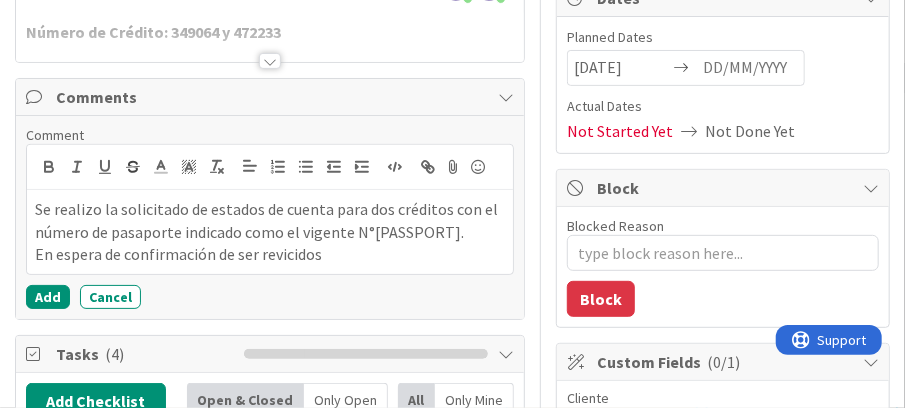 click on "En espera de confirmación de ser revicidos" at bounding box center [270, 254] 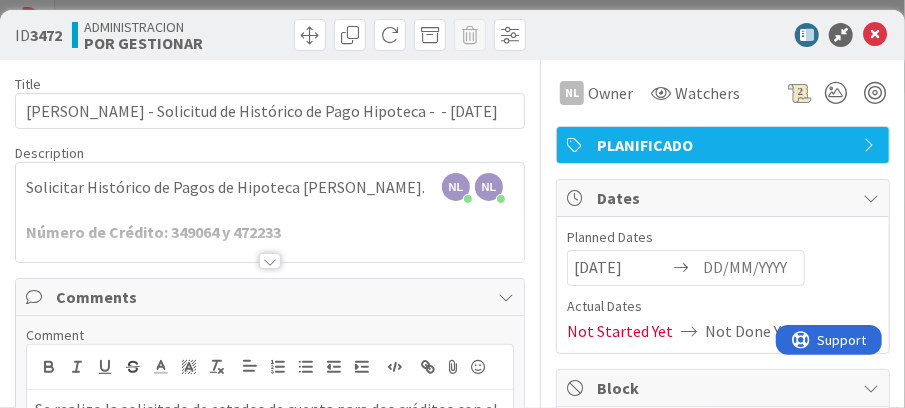 scroll, scrollTop: 66, scrollLeft: 0, axis: vertical 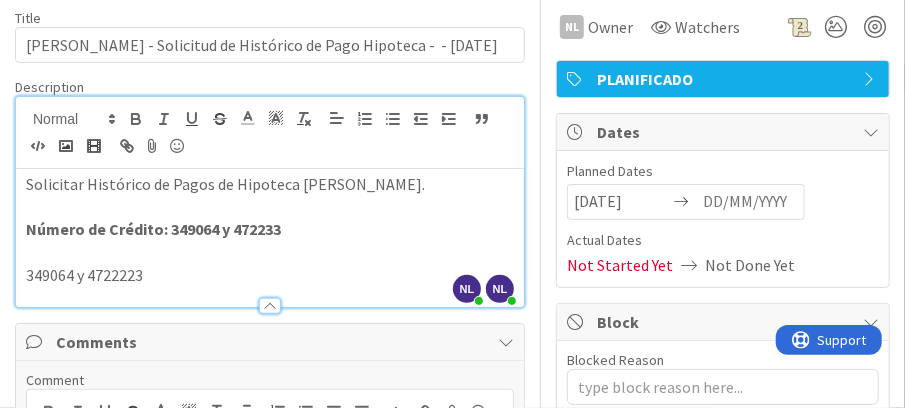 drag, startPoint x: 294, startPoint y: 121, endPoint x: 402, endPoint y: 174, distance: 120.30378 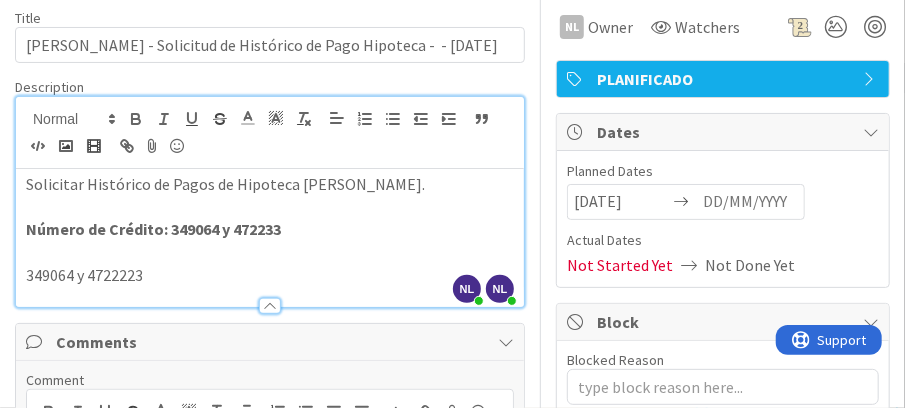 click on "Solicitar Histórico de Pagos de Hipoteca Gabriel Adrian." at bounding box center [270, 184] 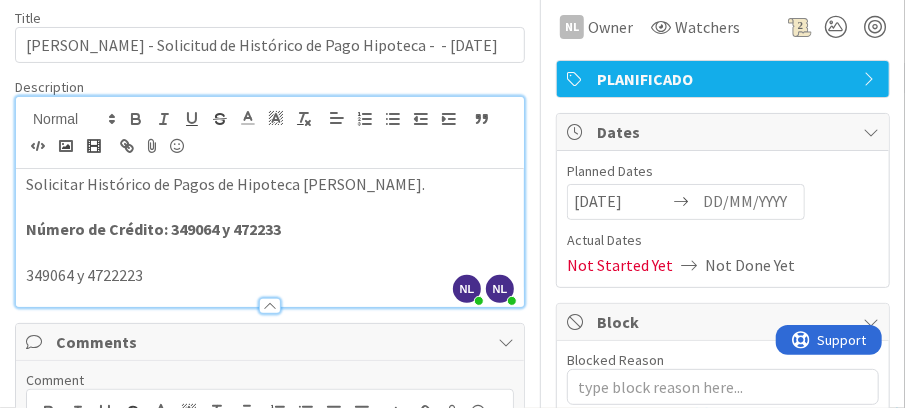 click at bounding box center [270, 133] 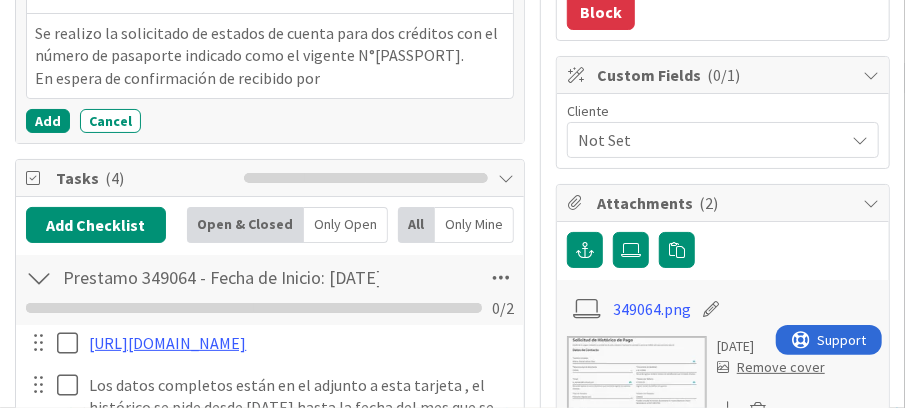 scroll, scrollTop: 354, scrollLeft: 0, axis: vertical 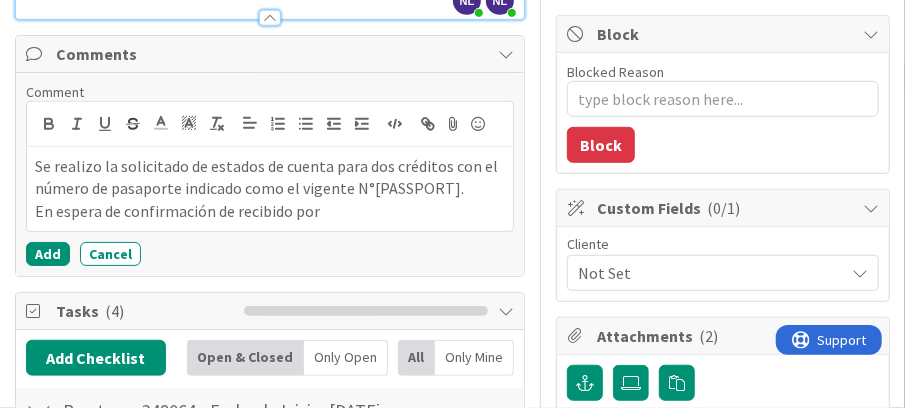 click on "Comment Se realizo la solicitado de estados de cuenta para dos créditos con el número de pasaporte indicado como el vigente N°170590042. En espera de confirmación de recibido por    Add Cancel" at bounding box center (270, 174) 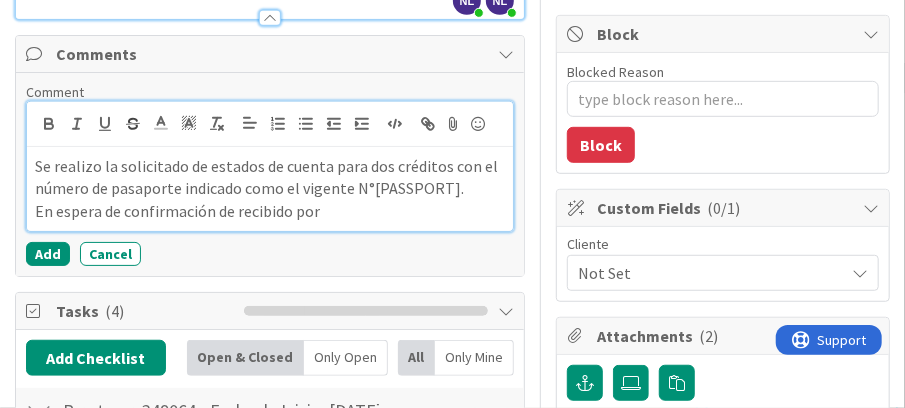 click on "En espera de confirmación de recibido por" at bounding box center [270, 211] 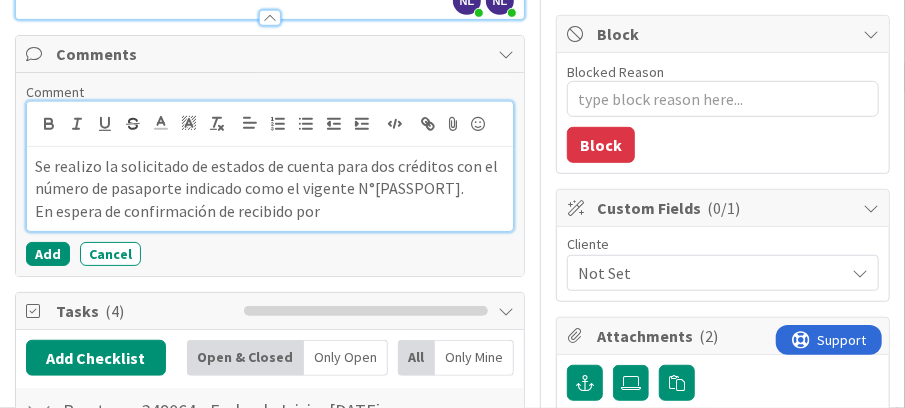 drag, startPoint x: 323, startPoint y: 208, endPoint x: 284, endPoint y: 214, distance: 39.45884 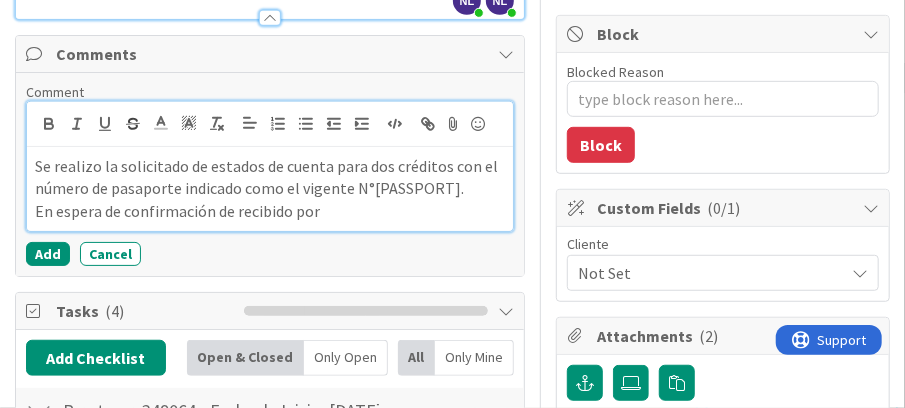 click on "En espera de confirmación de recibido por" at bounding box center [270, 211] 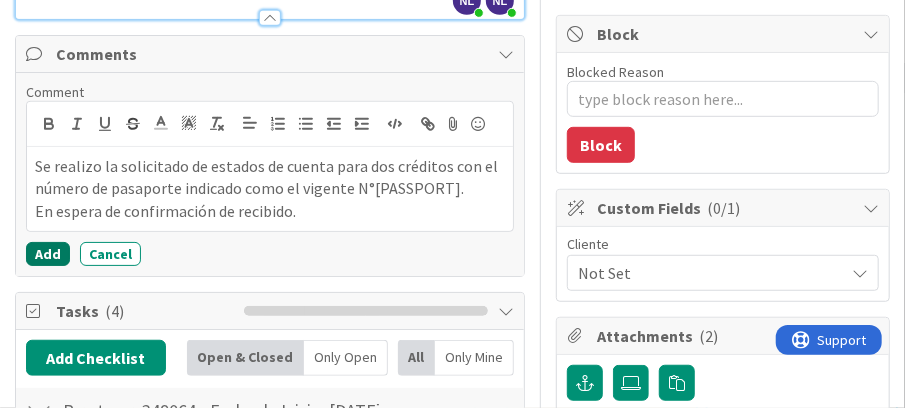 click on "Add" at bounding box center (48, 254) 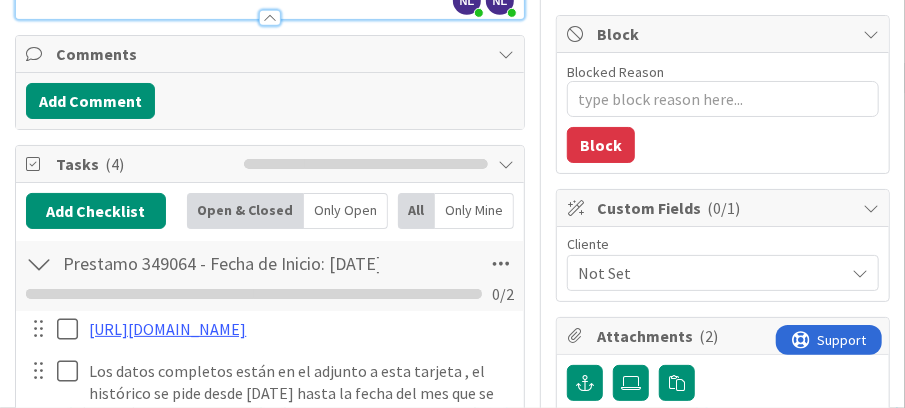 type on "x" 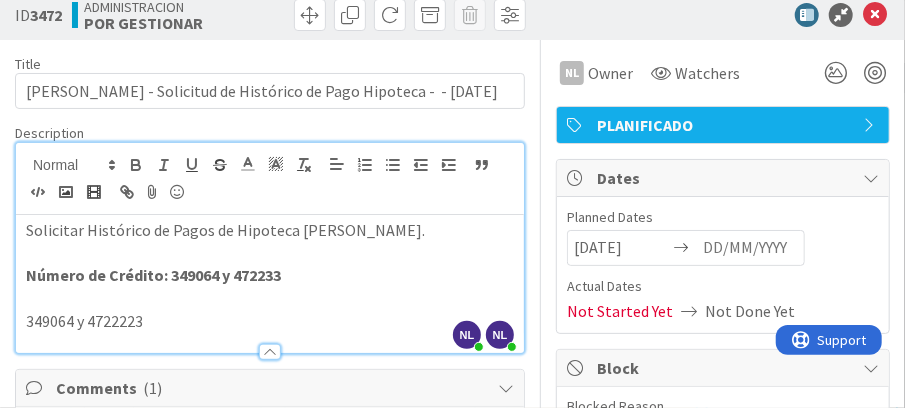 scroll, scrollTop: 0, scrollLeft: 0, axis: both 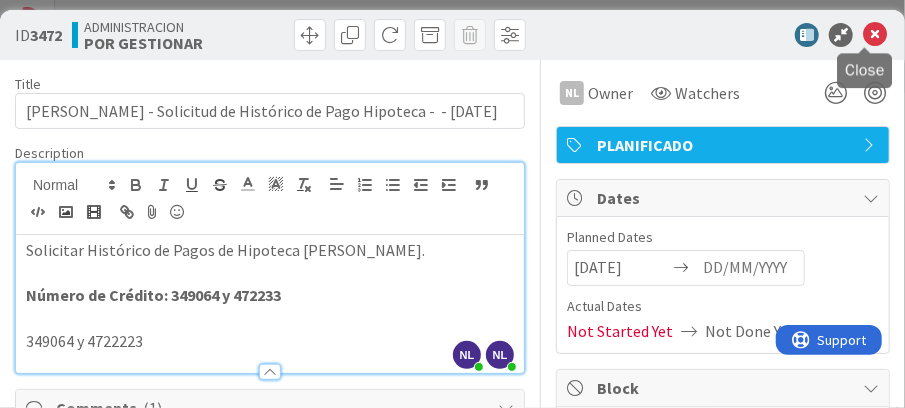 click at bounding box center [875, 35] 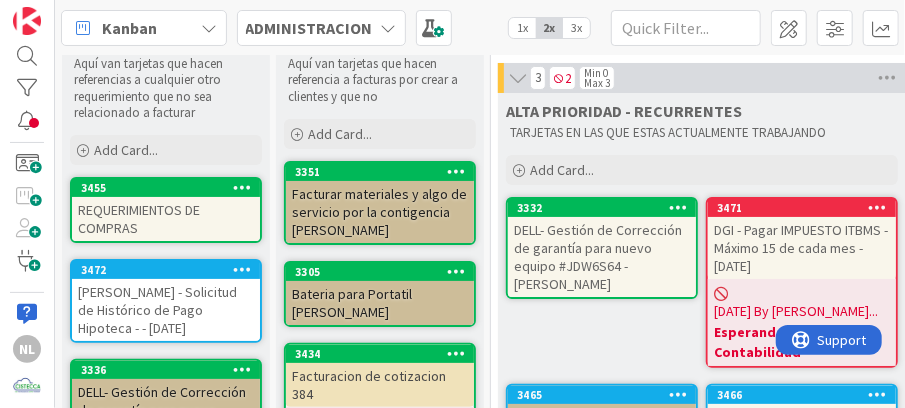 scroll, scrollTop: 0, scrollLeft: 0, axis: both 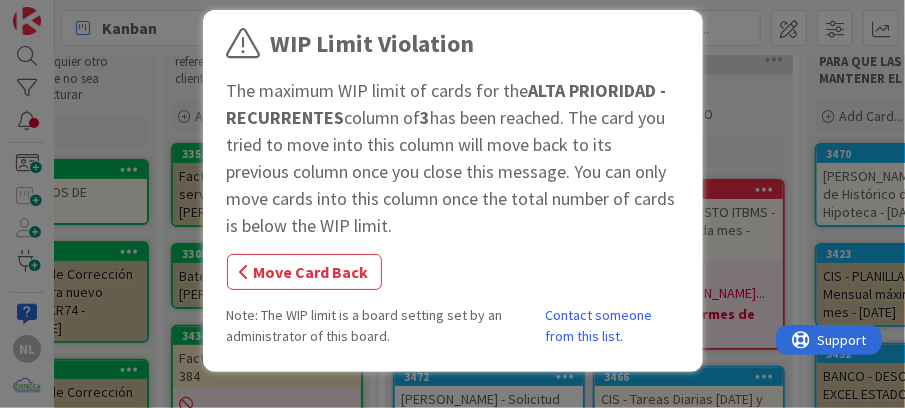 click on "WIP Limit Violation The maximum WIP limit of cards for the  ALTA PRIORIDAD - RECURRENTES  column of  3  has been reached. The card you tried to move into this column will move back to its previous column once you close this message. You can only move cards into this column once the total number of cards is below the WIP limit. Move Card Back Note: The WIP limit is a board setting set by an administrator of this board. Contact someone from this list." at bounding box center (452, 204) 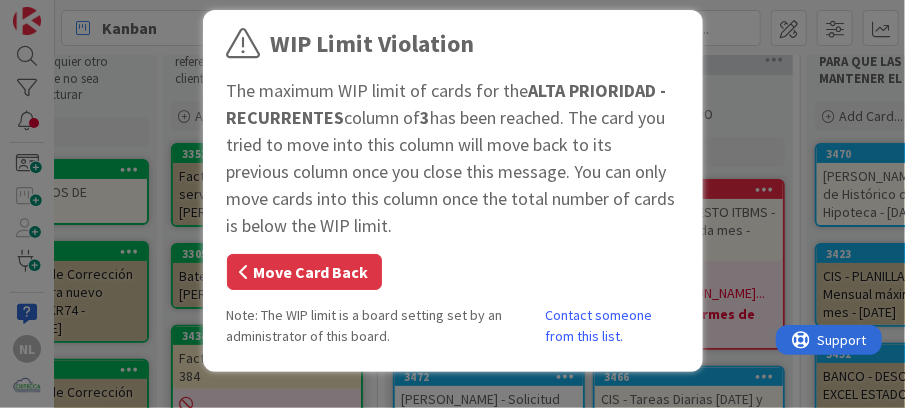 click at bounding box center [245, 272] 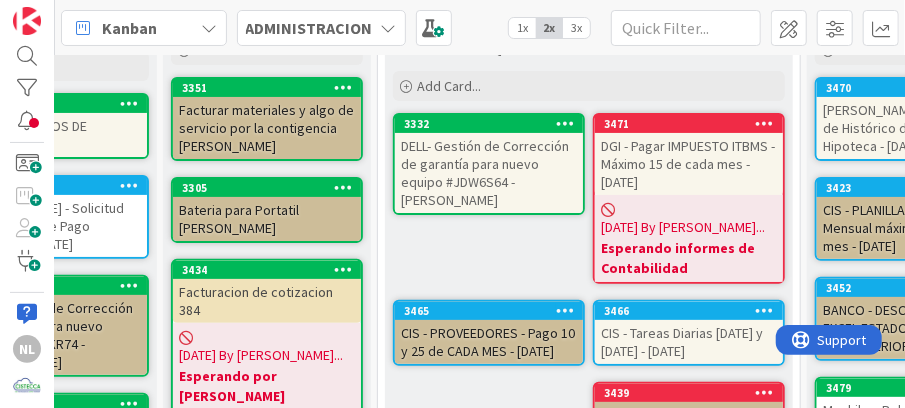 scroll, scrollTop: 217, scrollLeft: 113, axis: both 